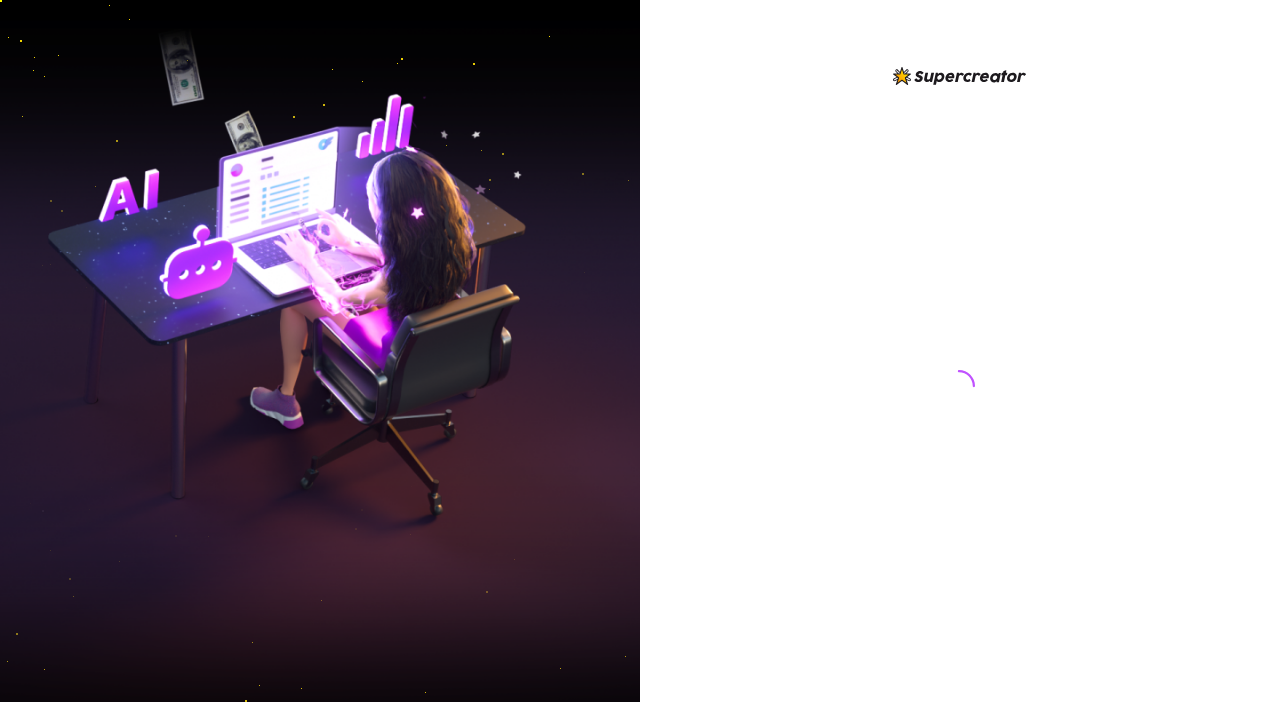 scroll, scrollTop: 0, scrollLeft: 0, axis: both 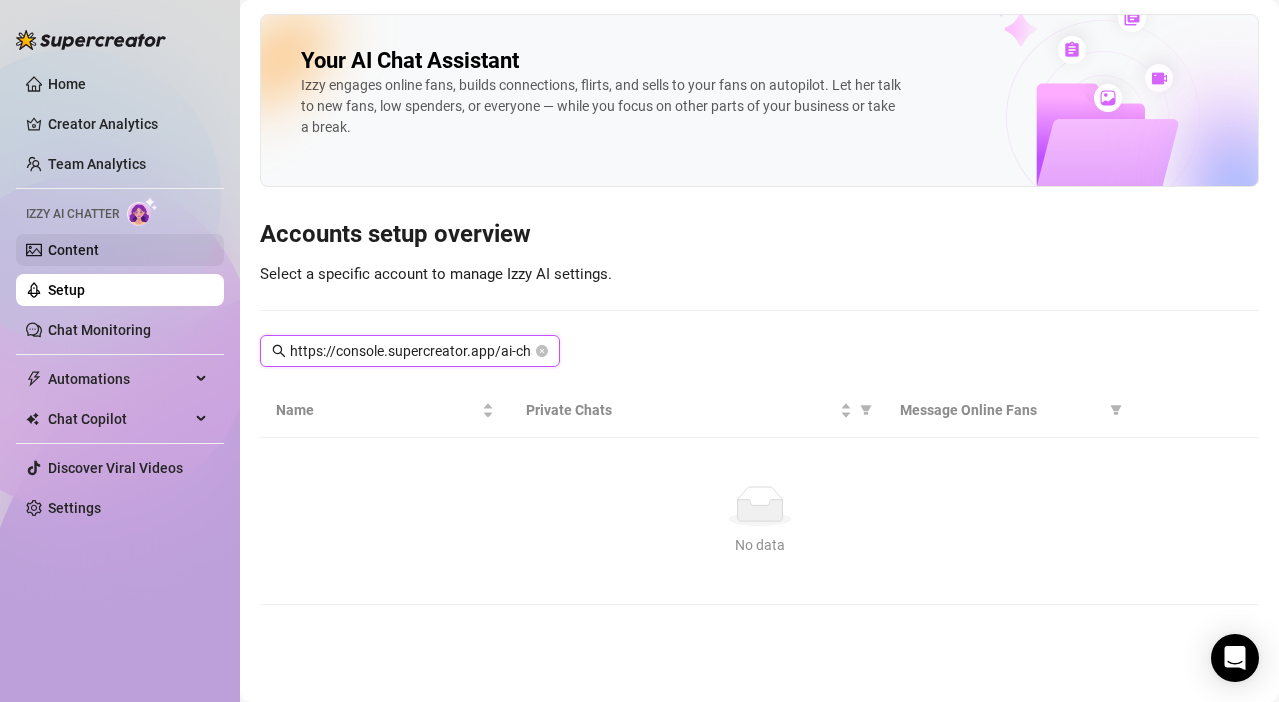 type on "https://console.supercreator.app/ai-chatter/content" 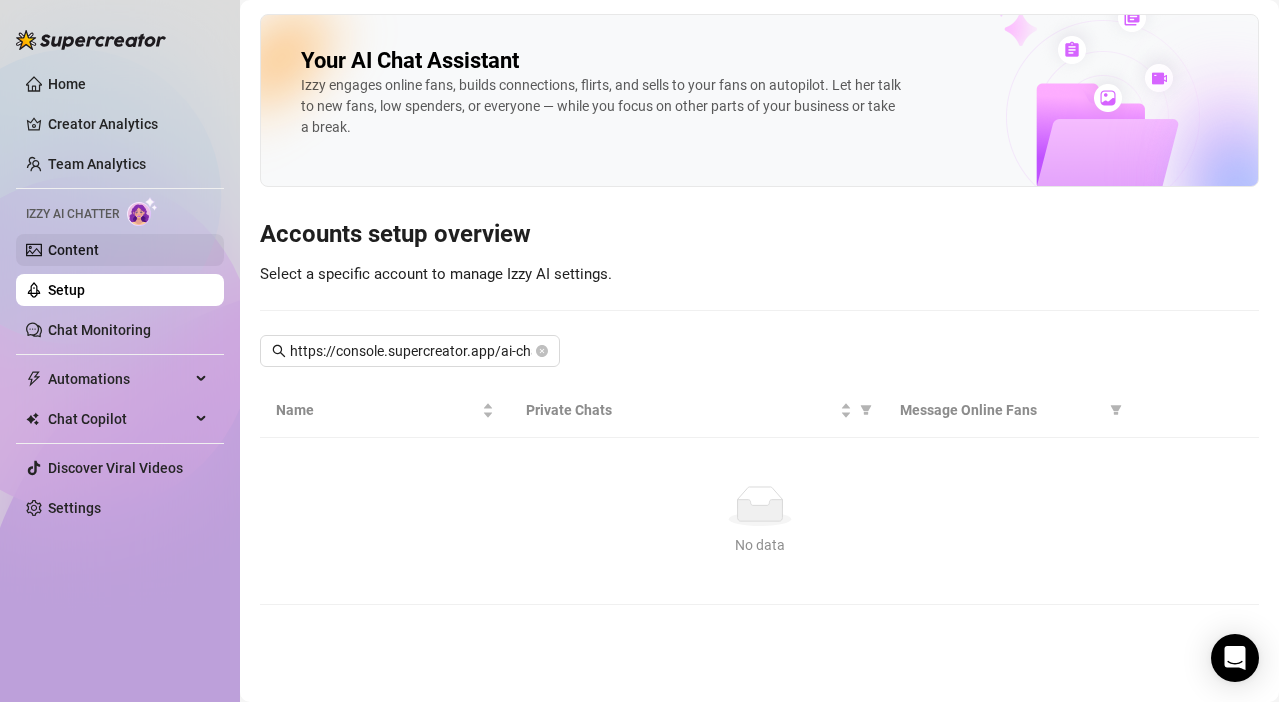 click on "Content" at bounding box center [73, 250] 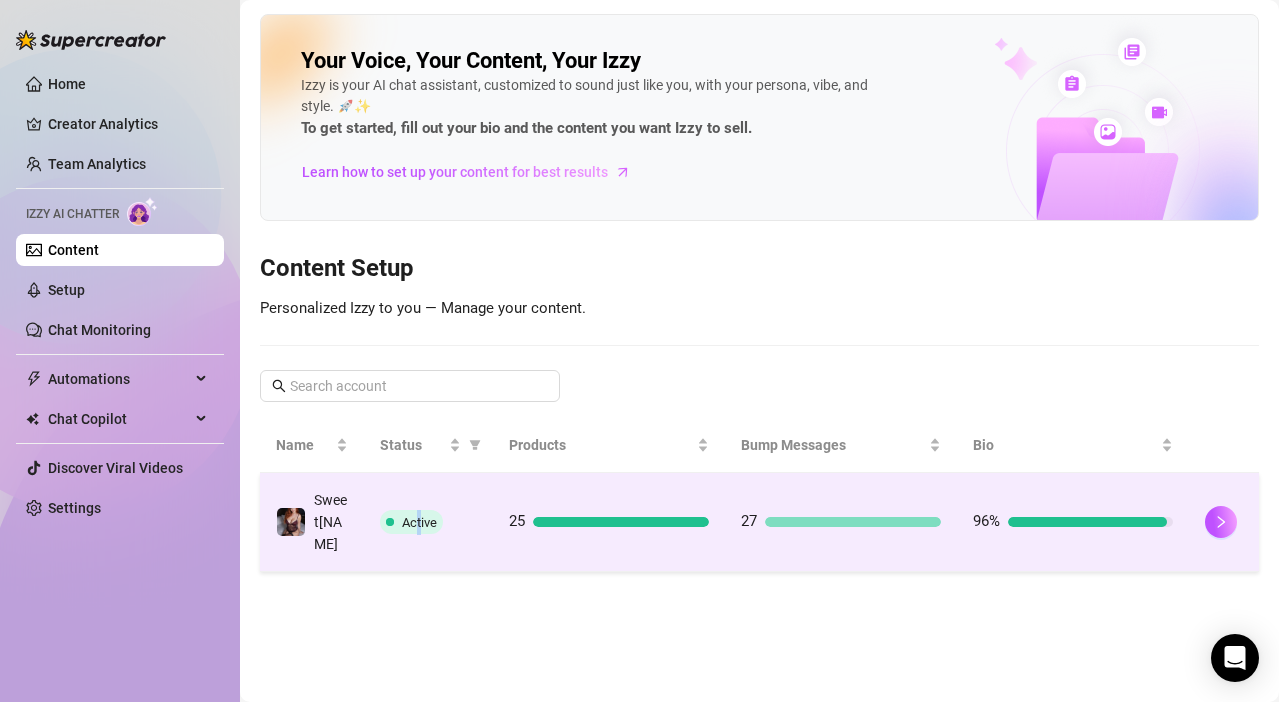 click on "Active" at bounding box center (419, 522) 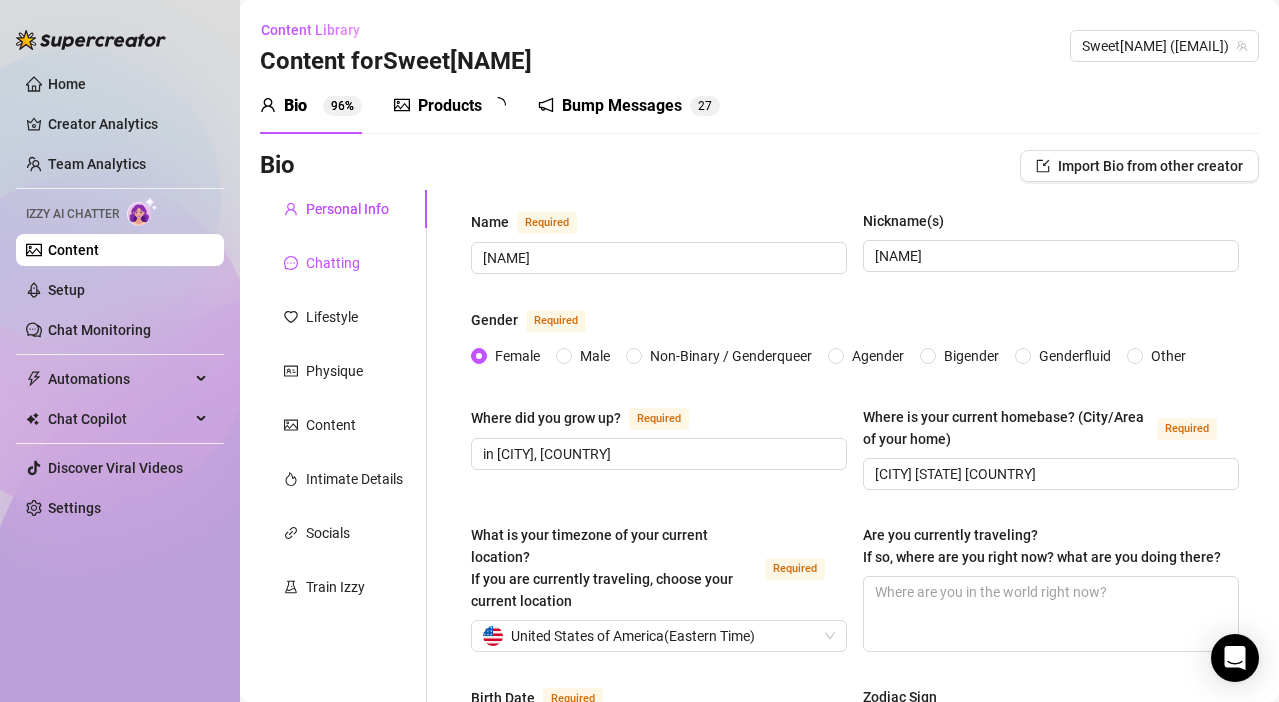 click on "Chatting" at bounding box center [333, 263] 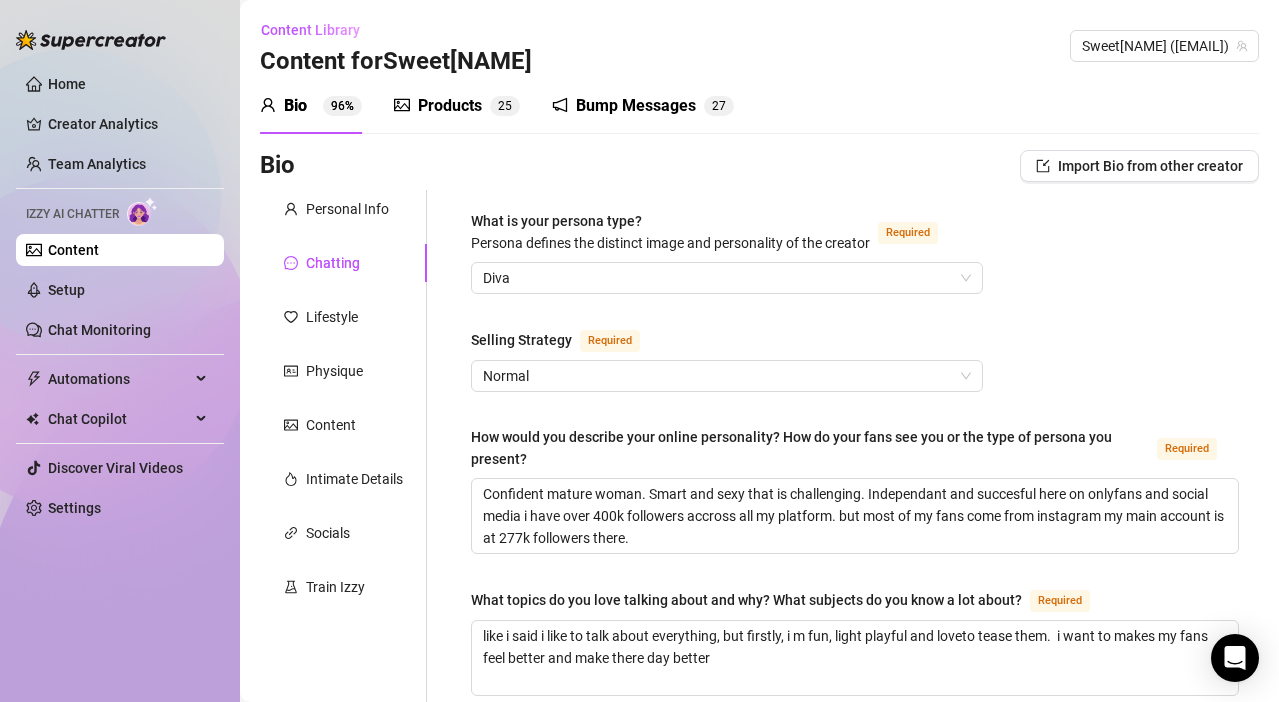 click on "Izzy AI Chatter" at bounding box center [72, 214] 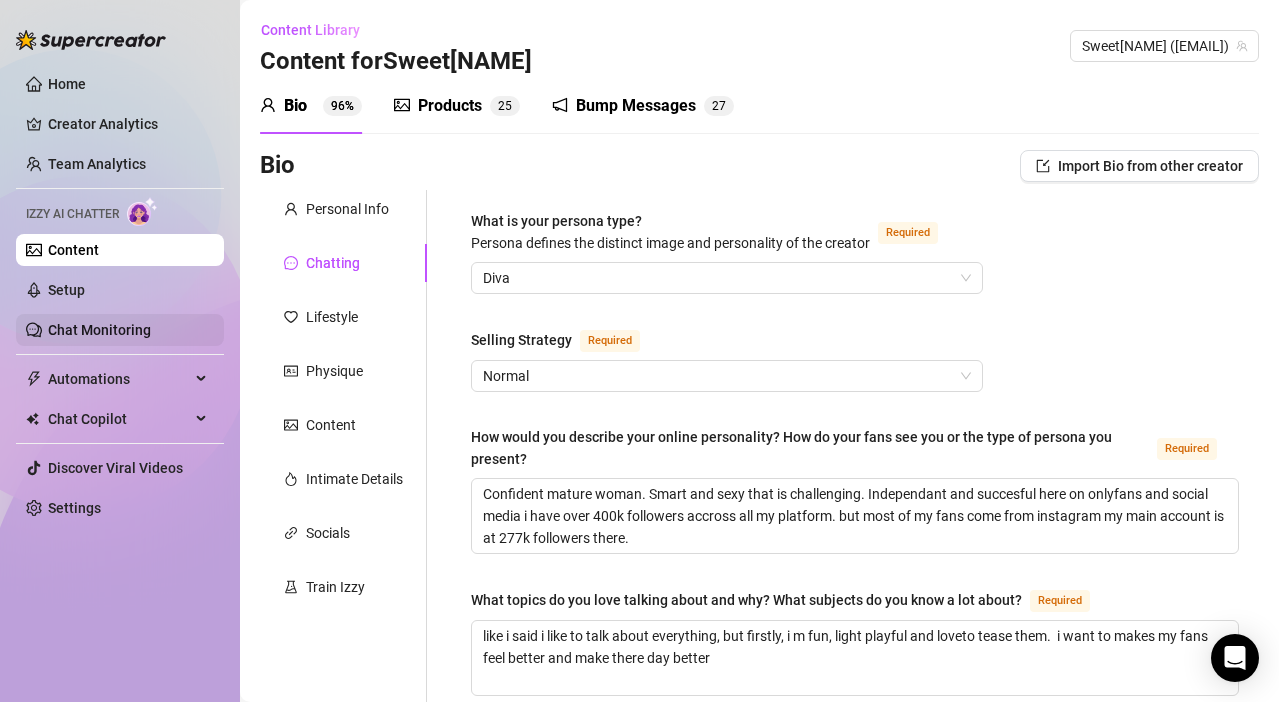 click on "Chat Monitoring" at bounding box center [99, 330] 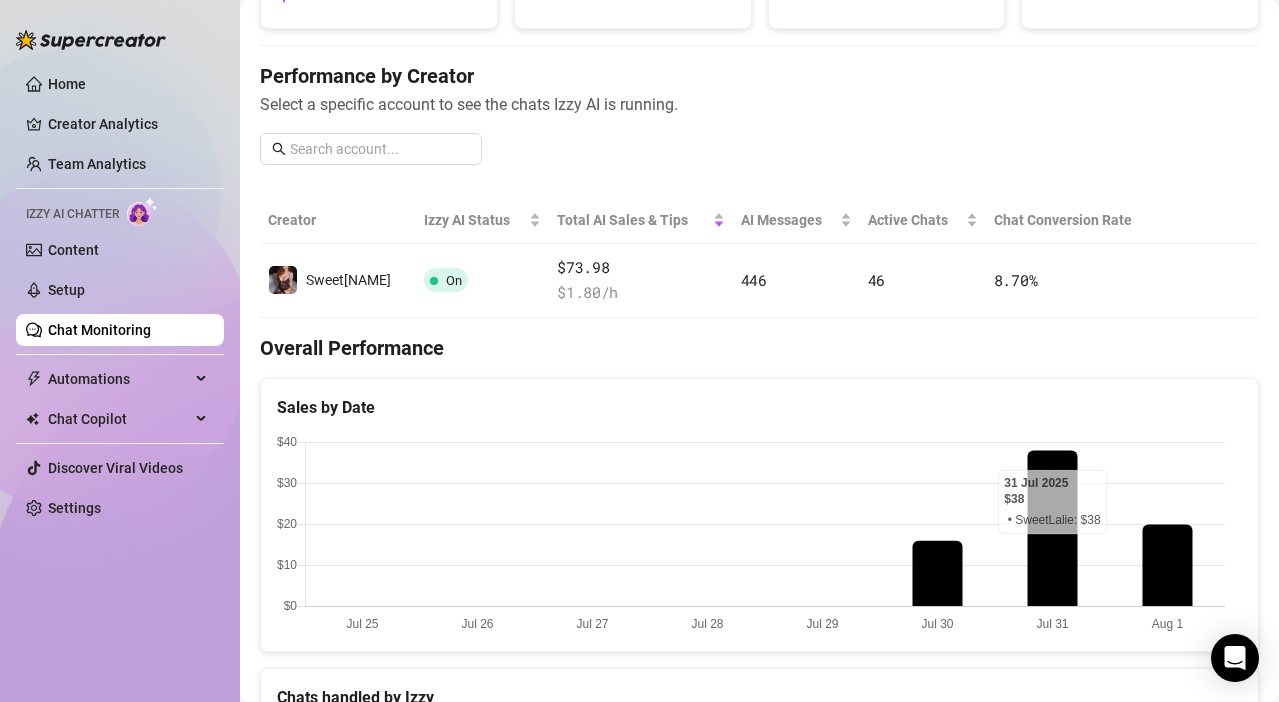 scroll, scrollTop: 0, scrollLeft: 0, axis: both 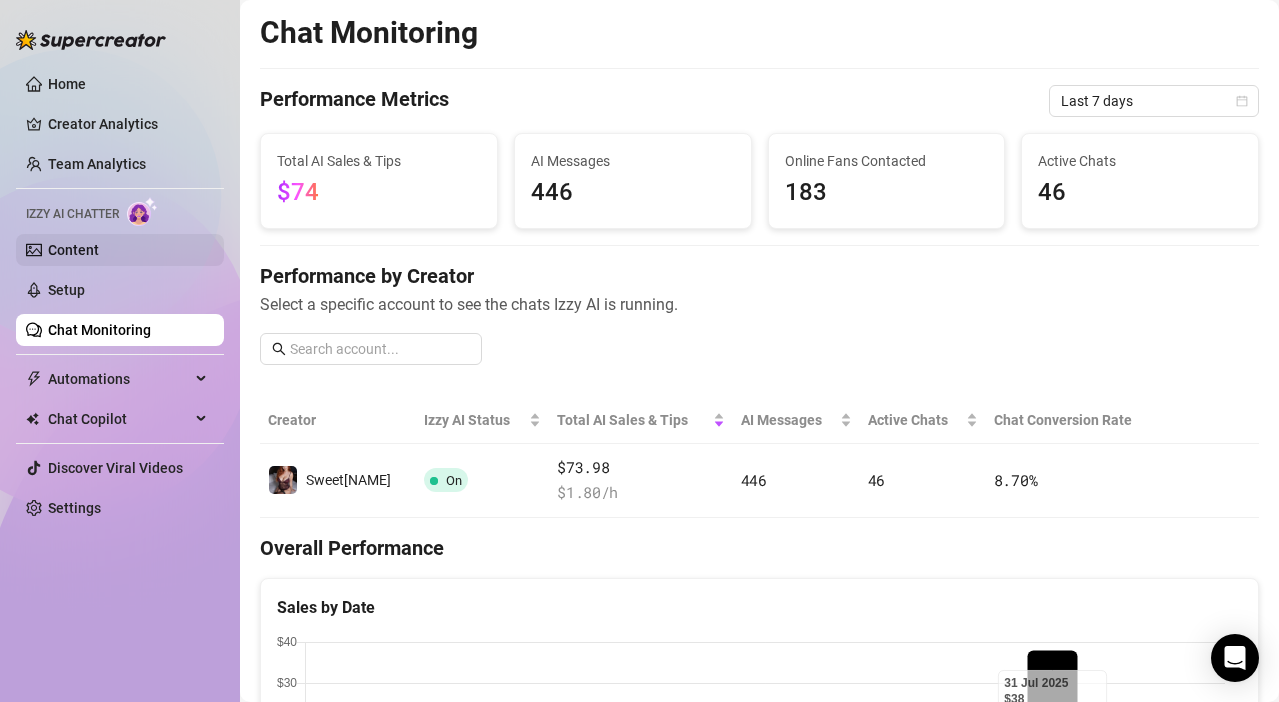click on "Content" at bounding box center [73, 250] 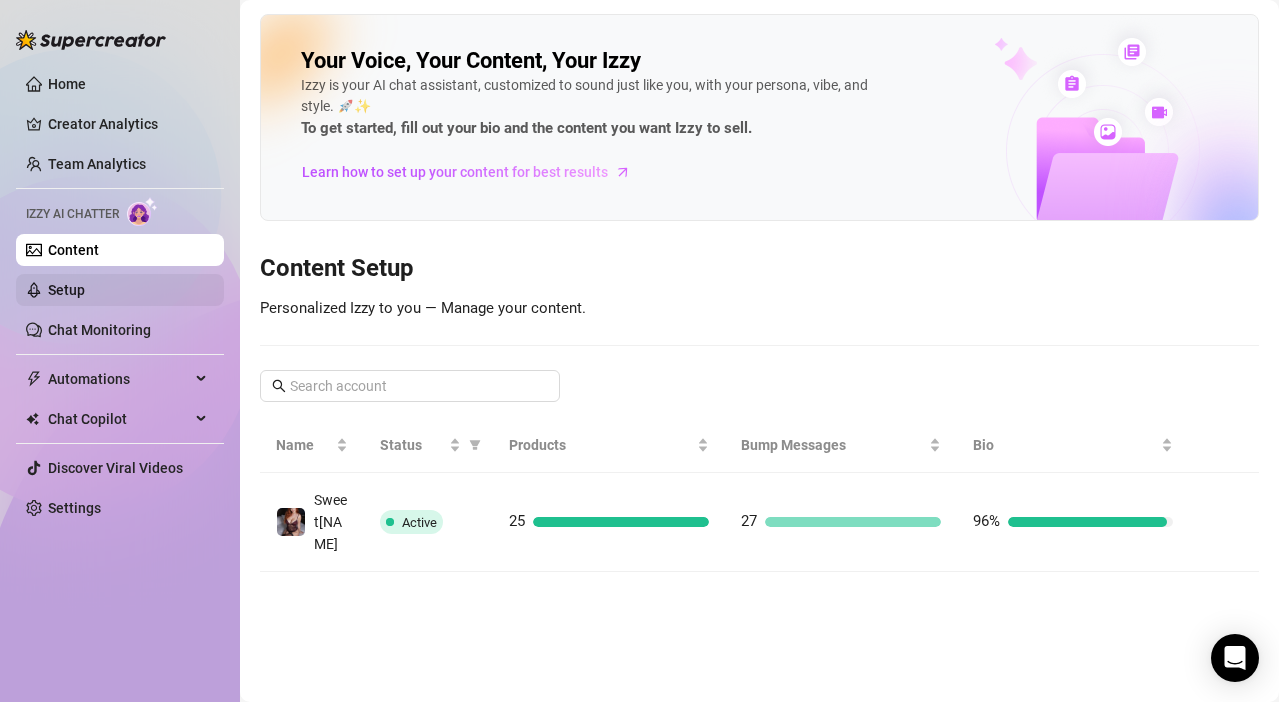click on "Setup" at bounding box center (66, 290) 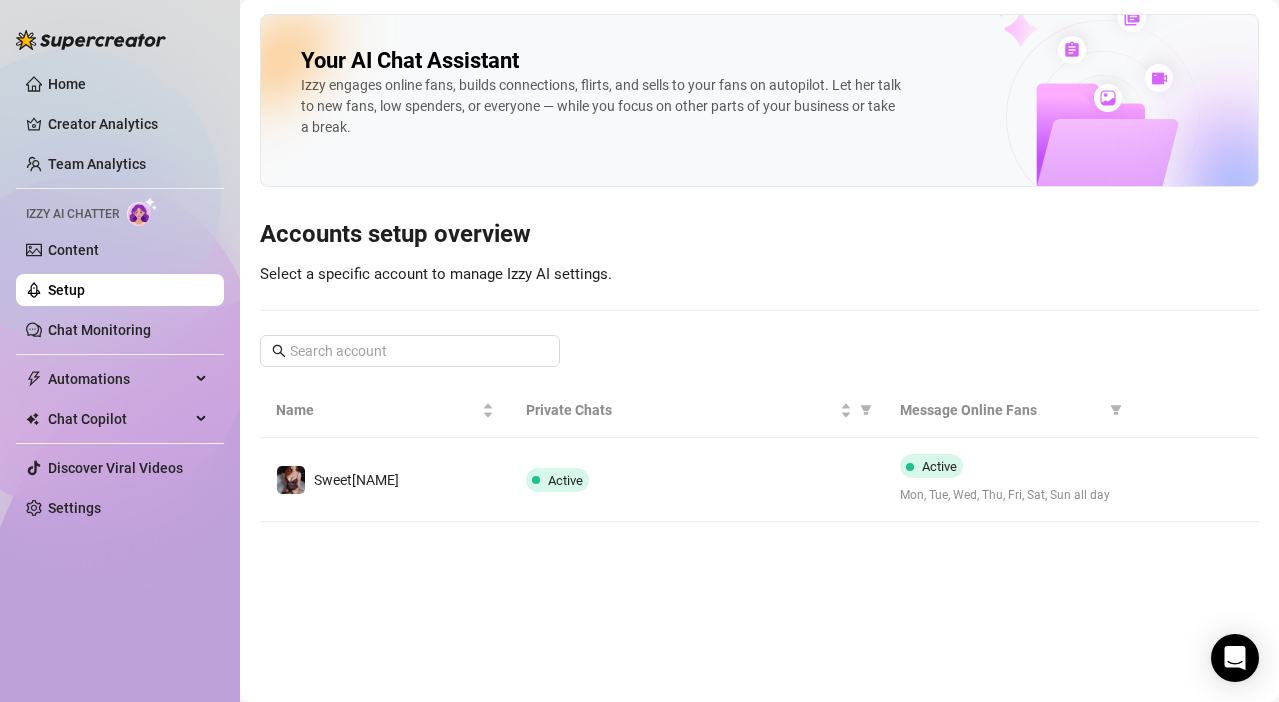 click on "Izzy AI Chatter" at bounding box center (72, 214) 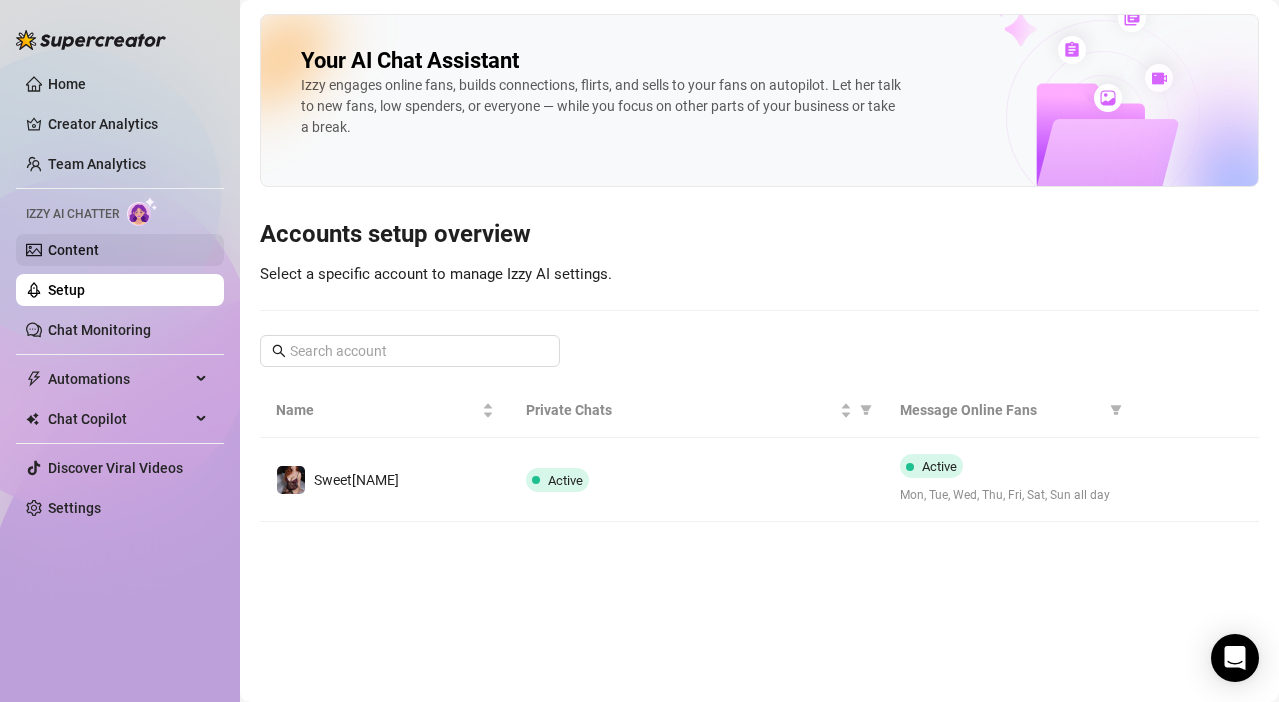 click on "Content" at bounding box center (73, 250) 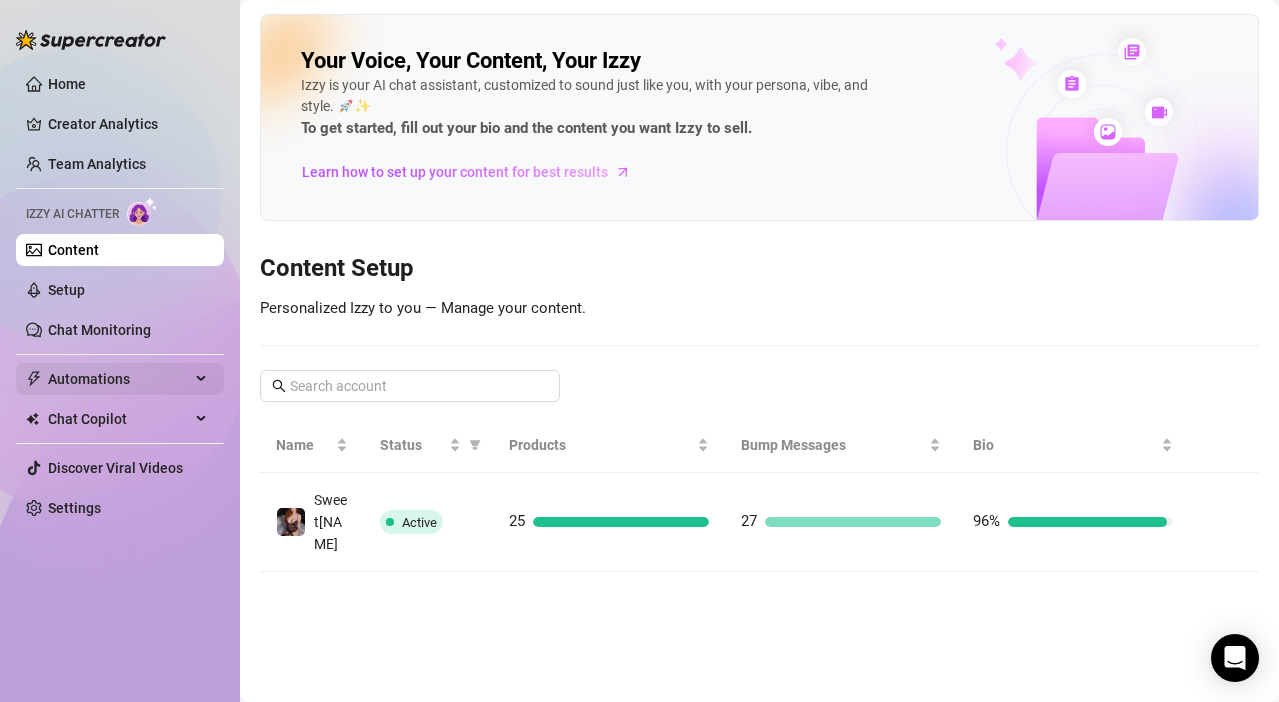 click on "Automations" at bounding box center [119, 379] 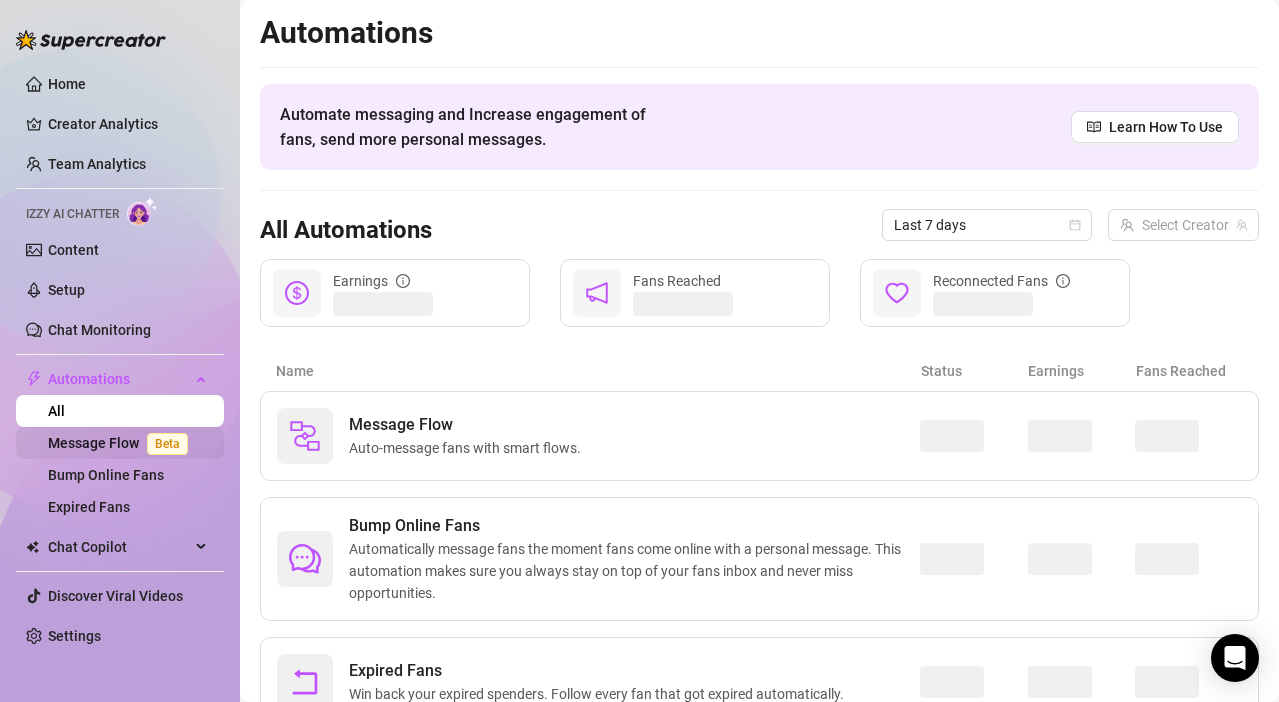 click on "Message Flow Beta" at bounding box center [122, 443] 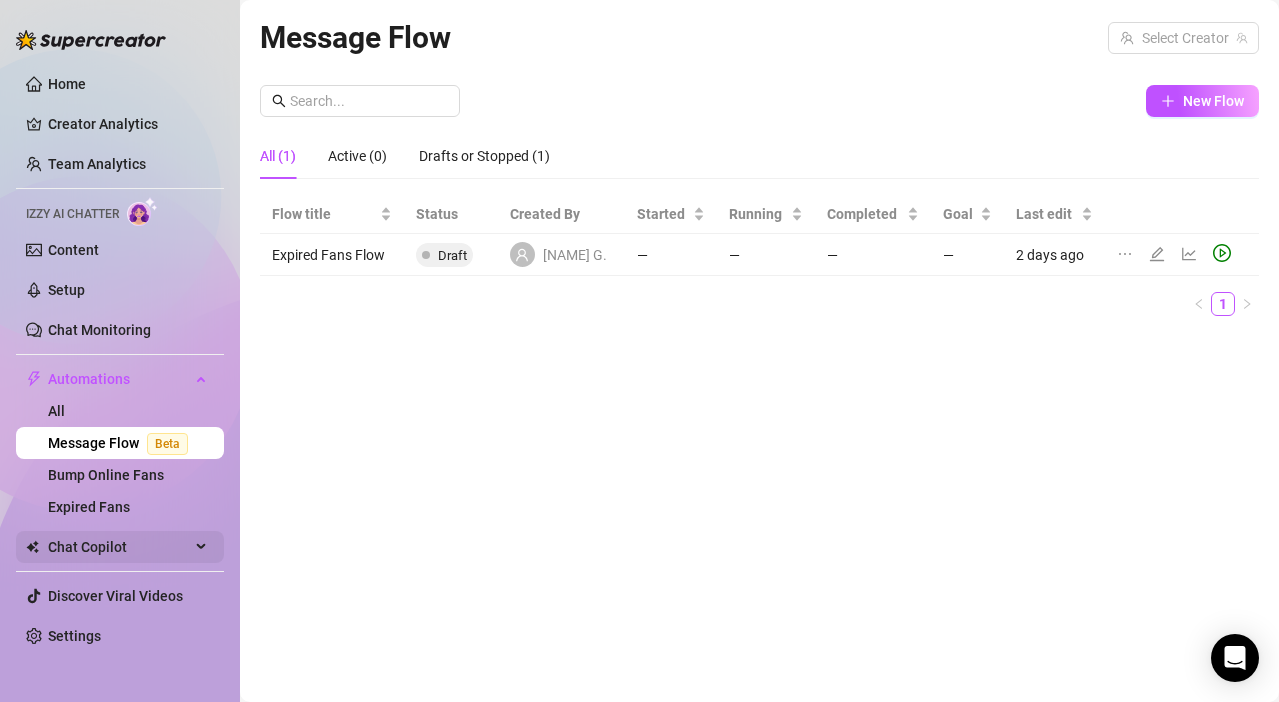 drag, startPoint x: 106, startPoint y: 499, endPoint x: 123, endPoint y: 537, distance: 41.62932 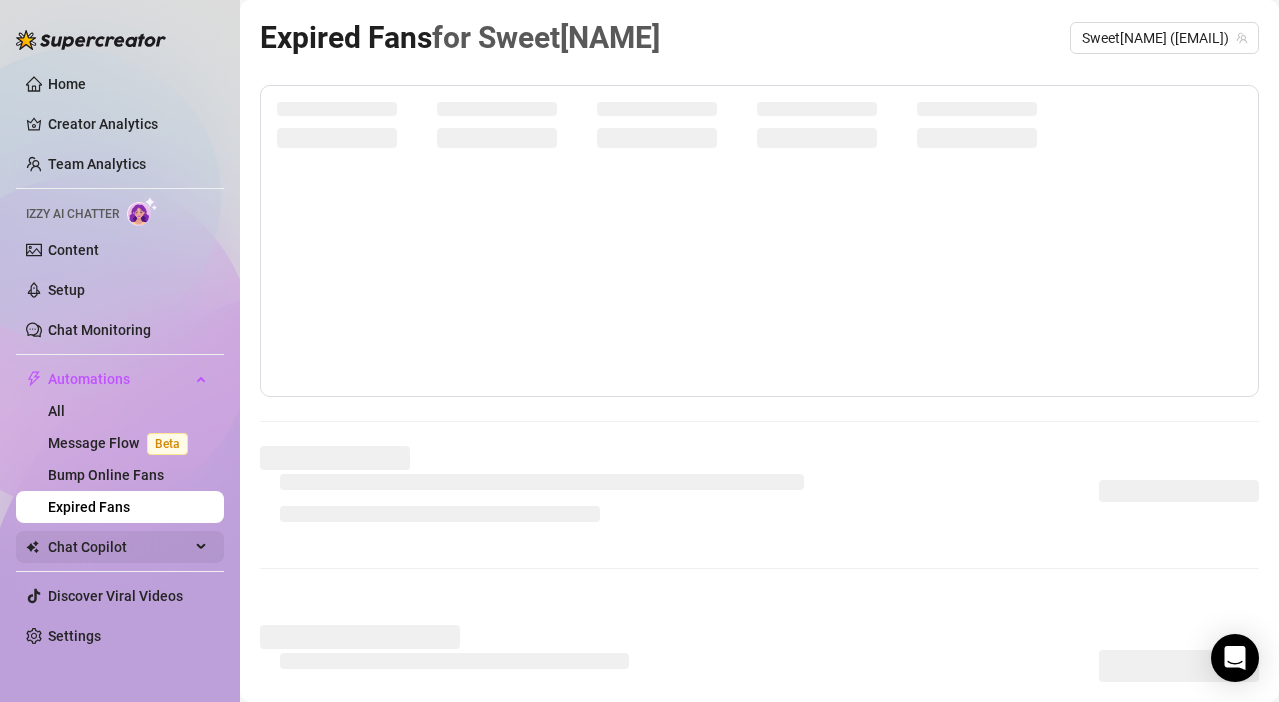 click on "Chat Copilot" at bounding box center [119, 547] 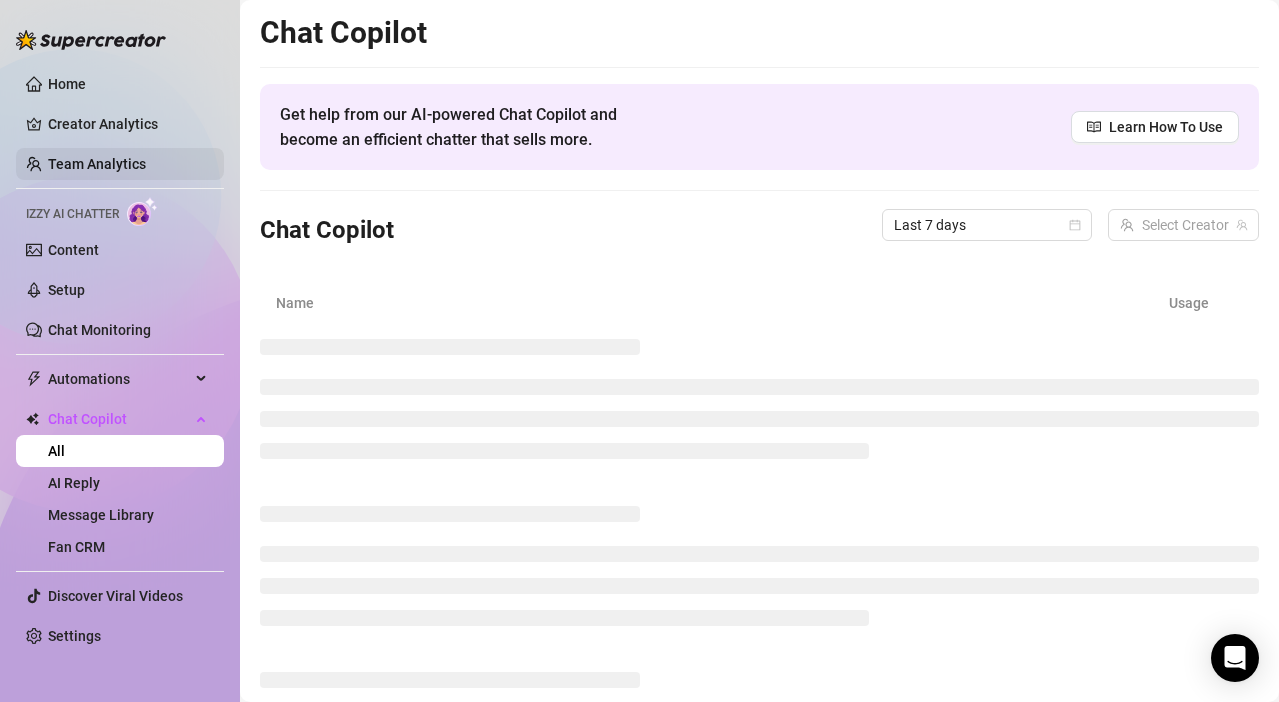 click on "Team Analytics" at bounding box center [97, 164] 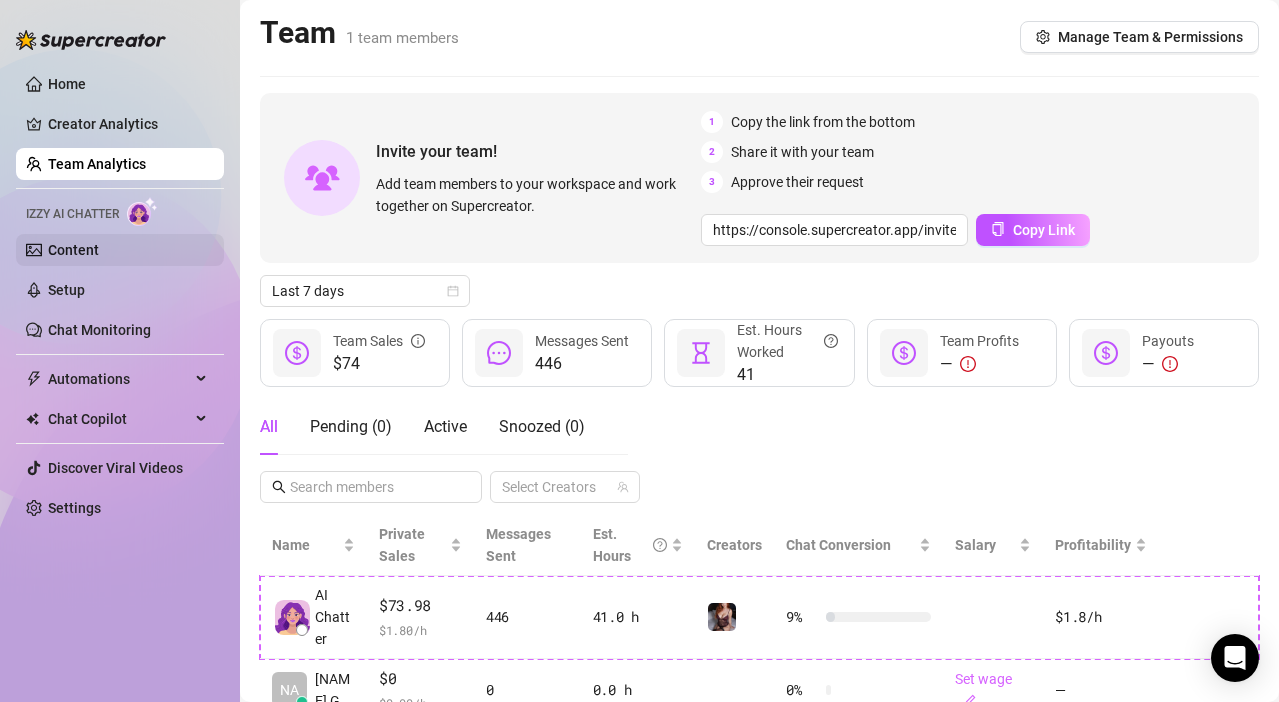 click on "Content" at bounding box center [73, 250] 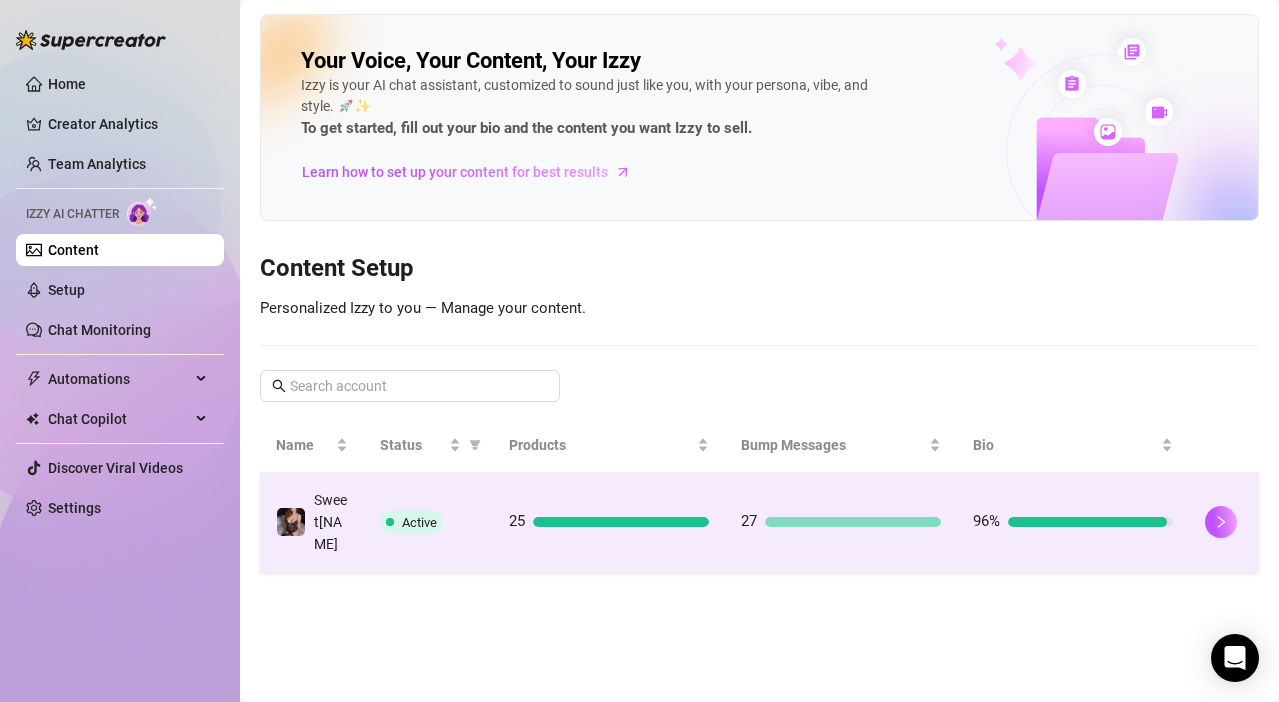 click on "Active" at bounding box center [411, 522] 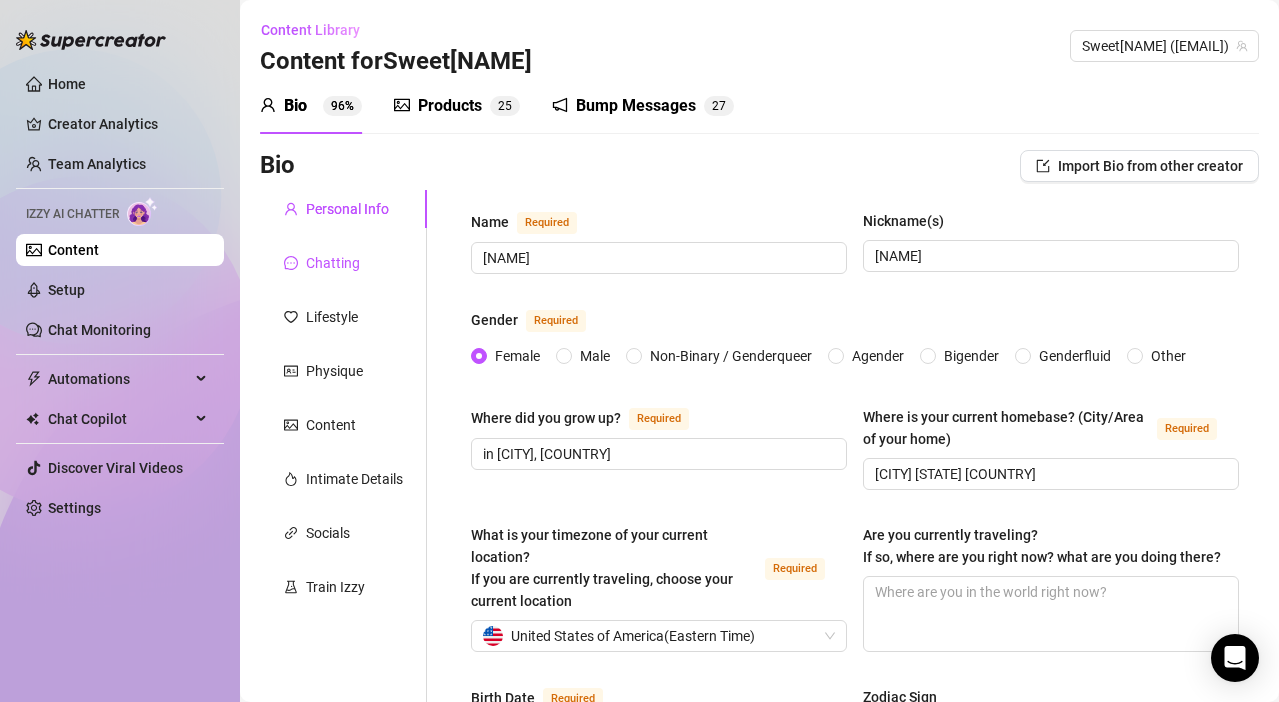 click on "Chatting" at bounding box center [333, 263] 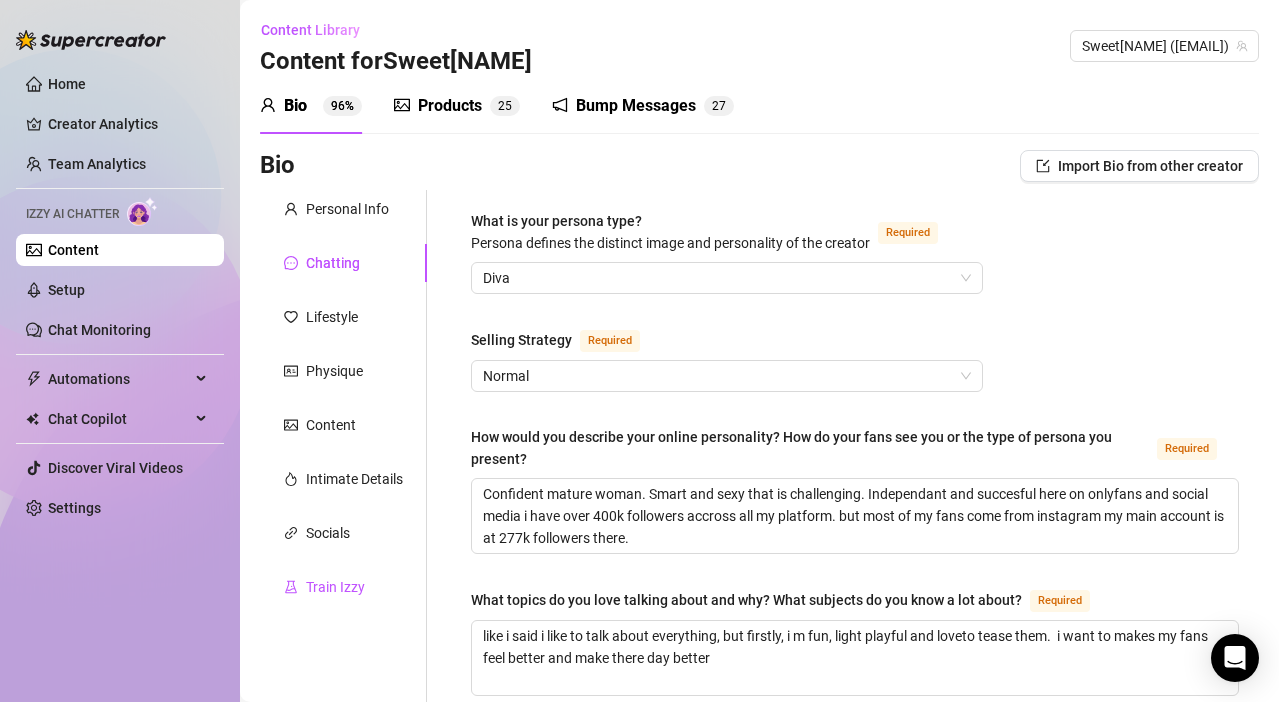 click on "Train Izzy" at bounding box center (335, 587) 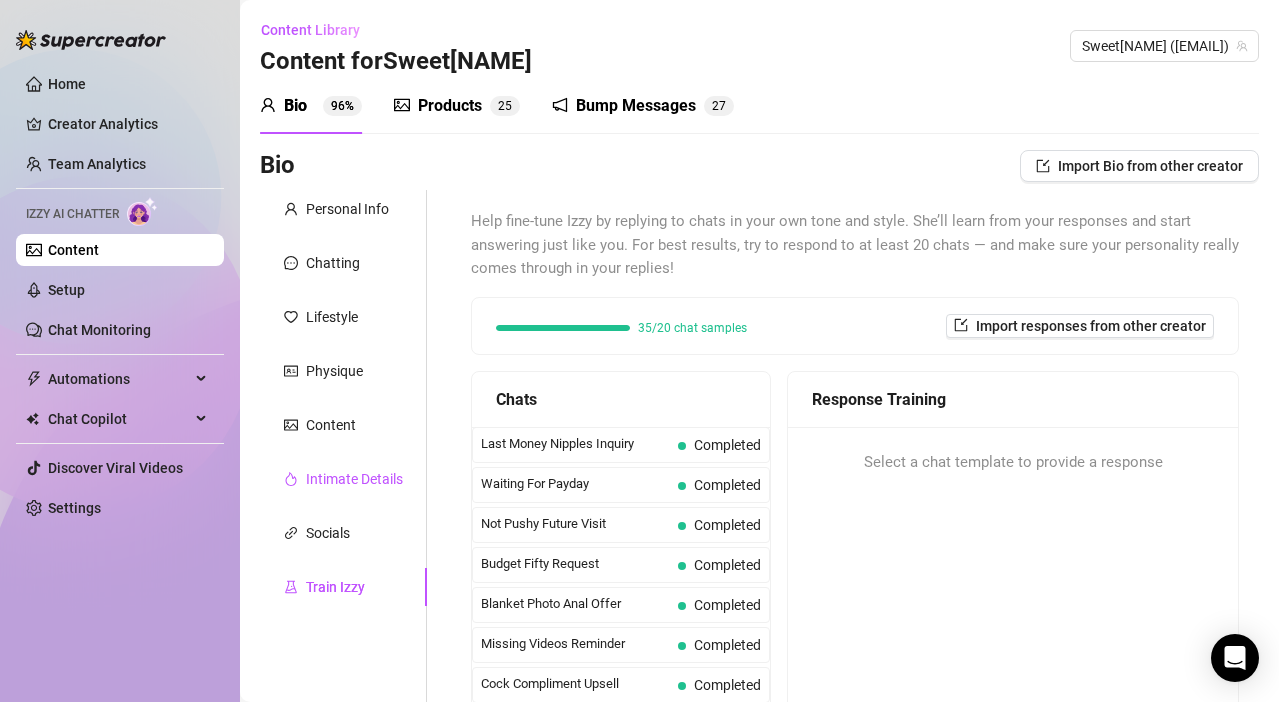 click on "Intimate Details" at bounding box center (354, 479) 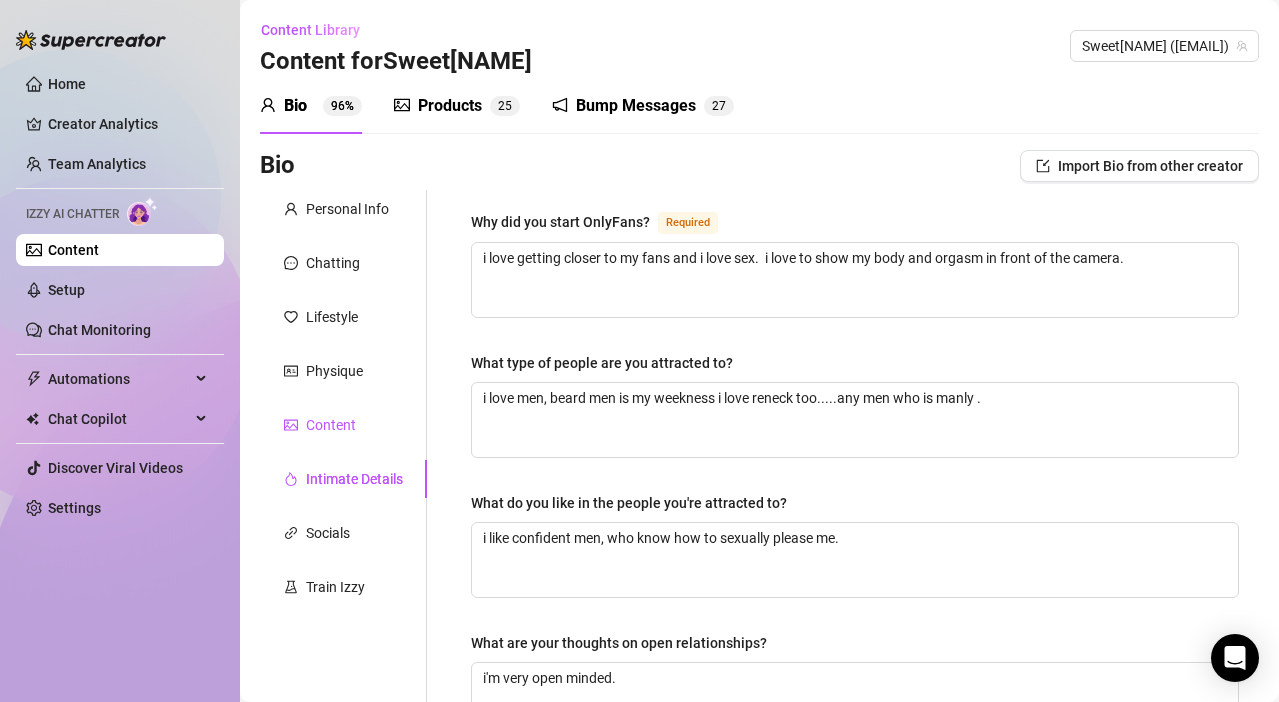 click on "Content" at bounding box center [331, 425] 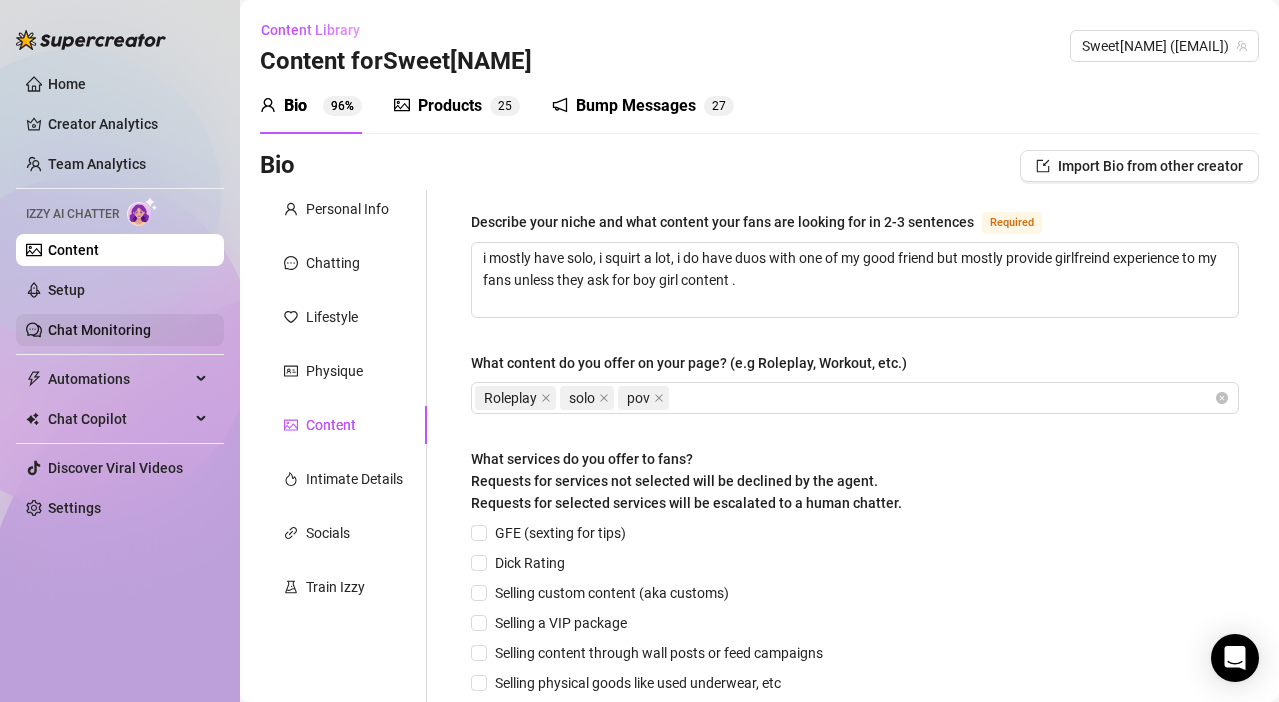 type 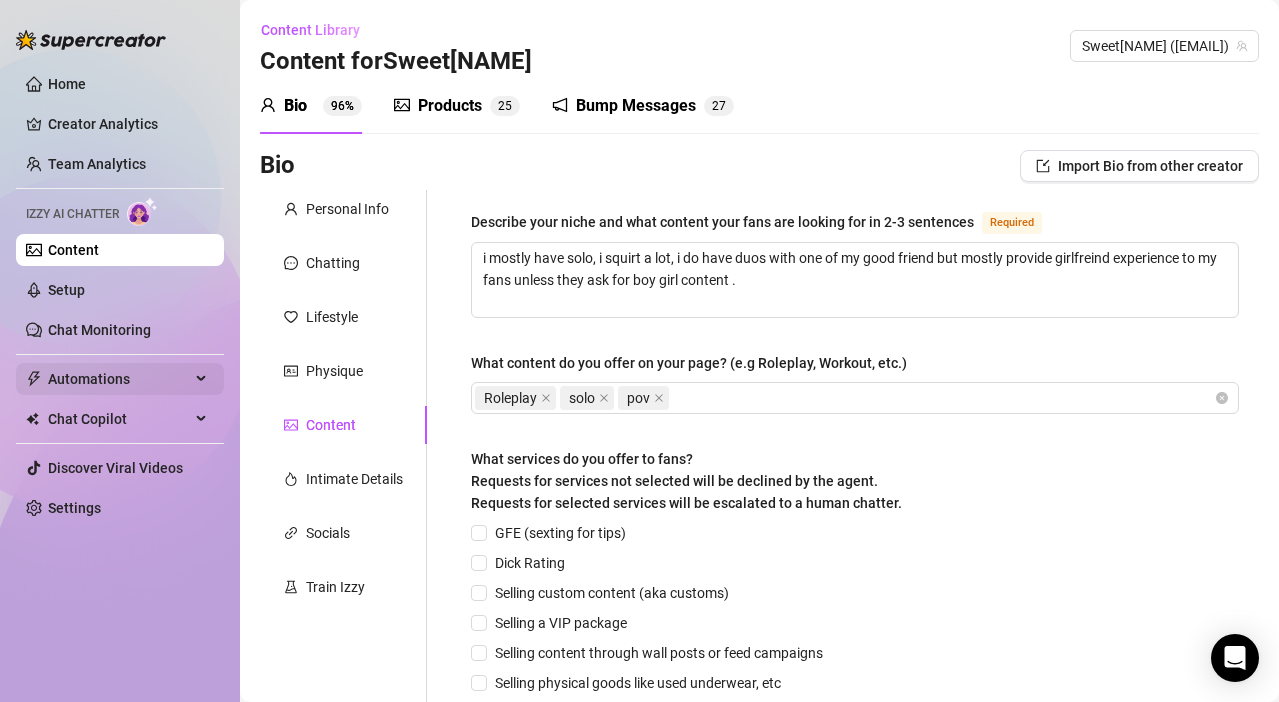 click on "Automations" at bounding box center (119, 379) 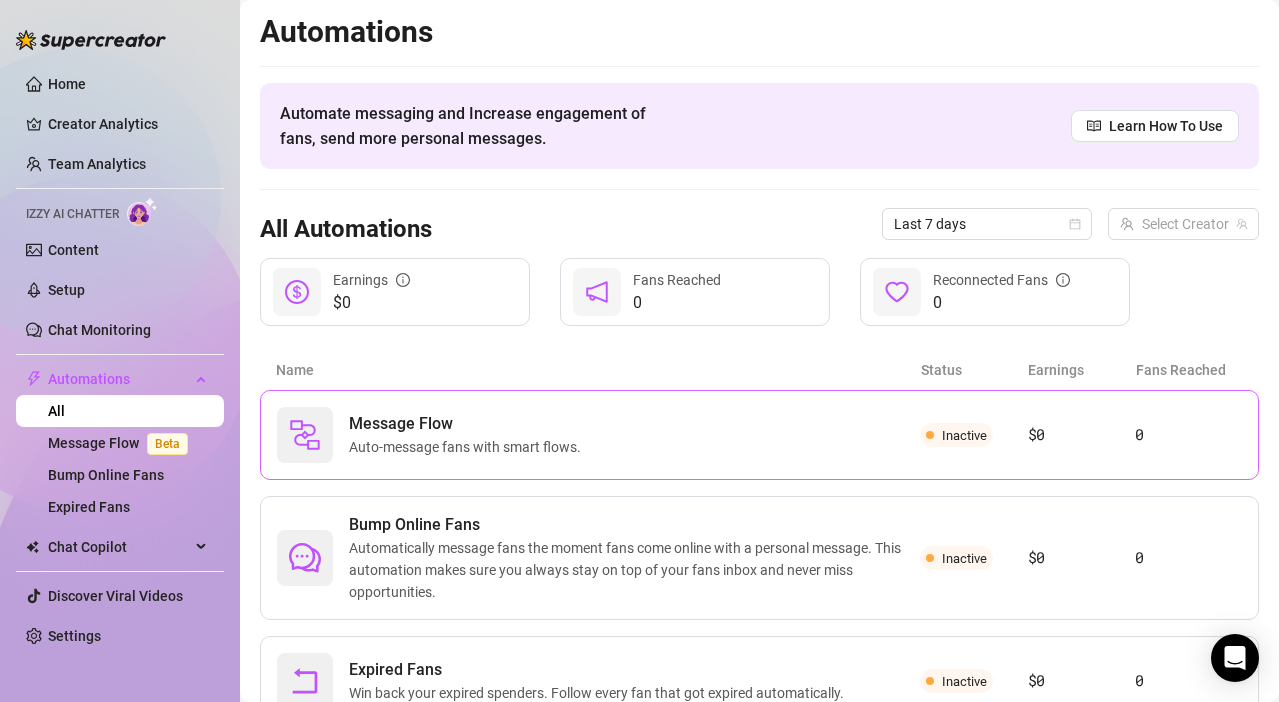 scroll, scrollTop: 0, scrollLeft: 0, axis: both 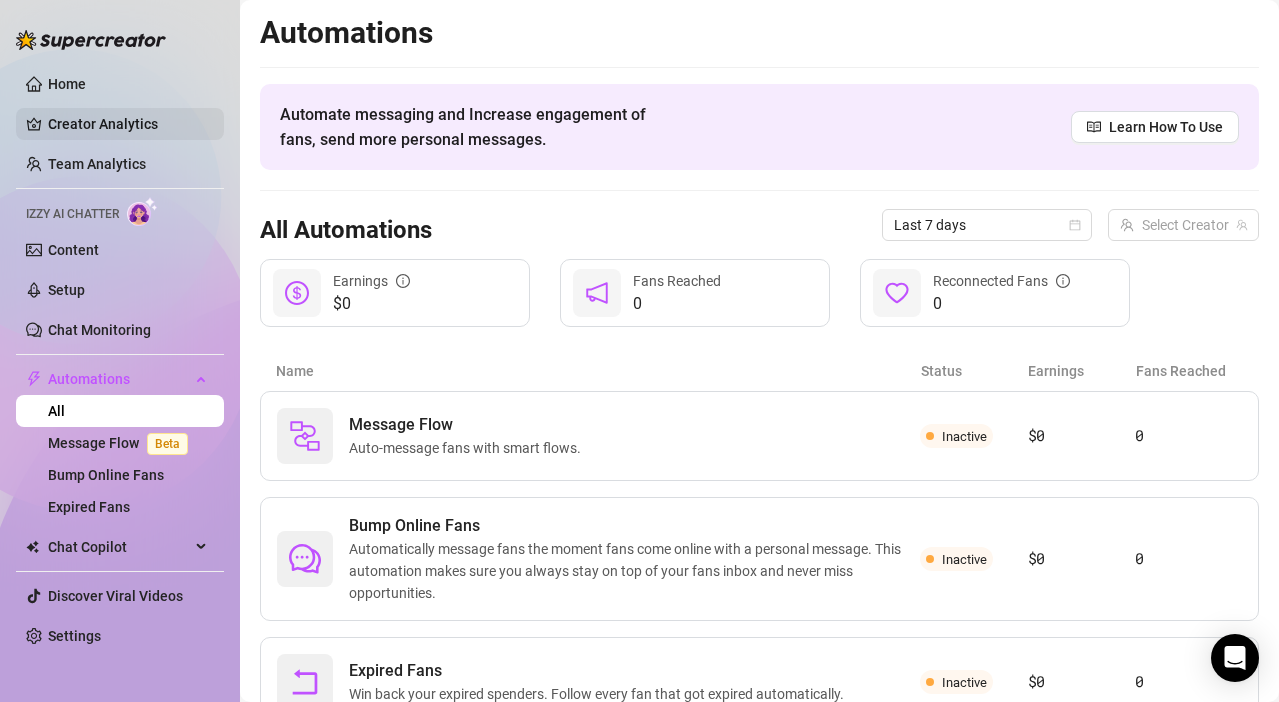 click on "Creator Analytics" at bounding box center (128, 124) 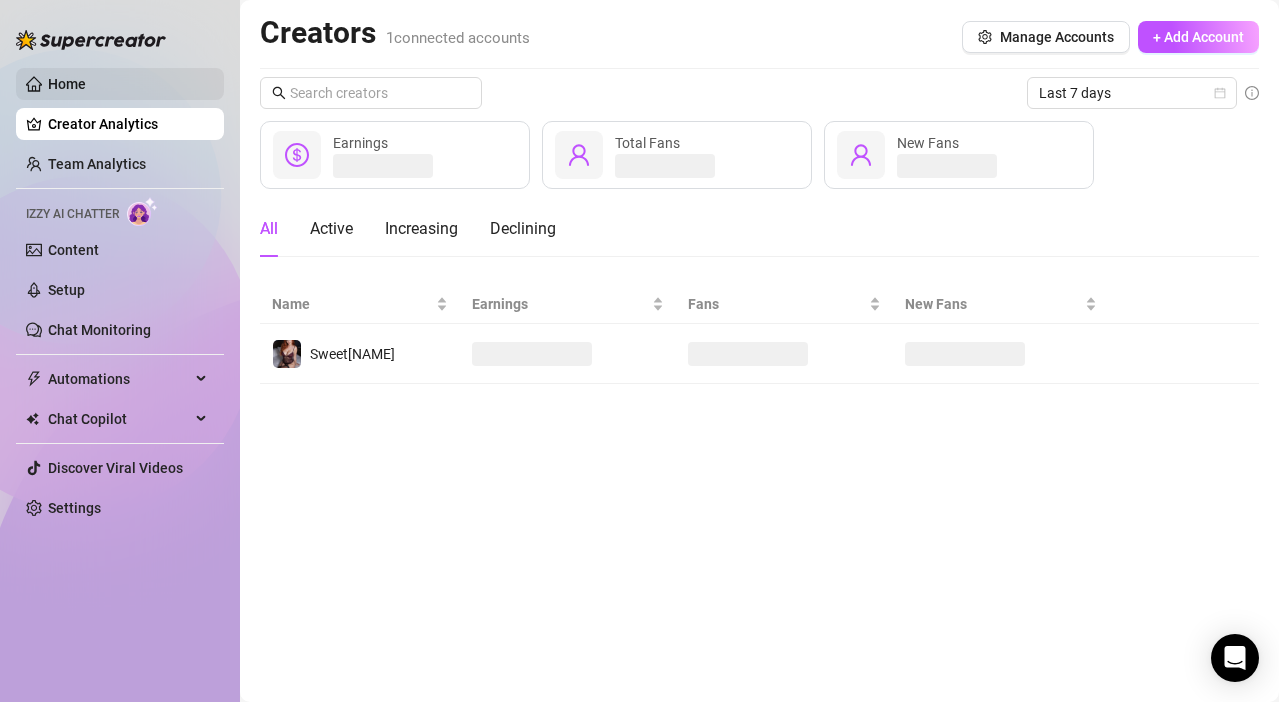 click on "Home" at bounding box center (67, 84) 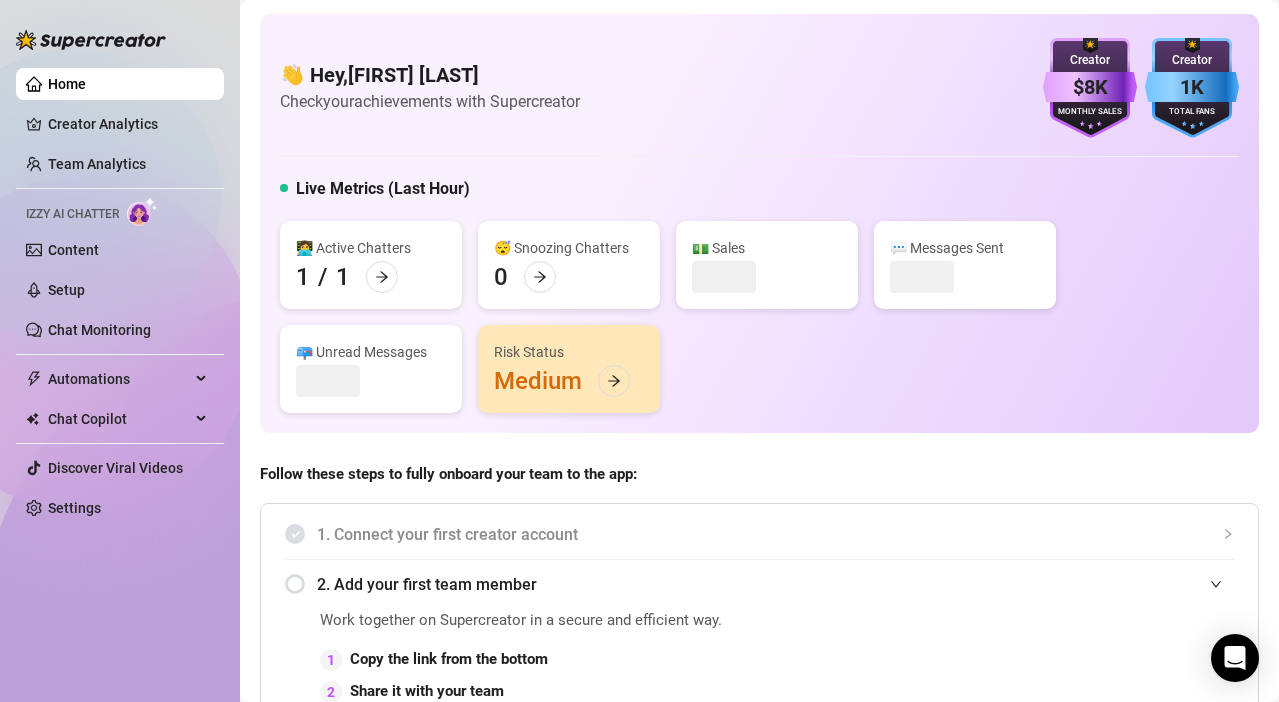 click at bounding box center [142, 211] 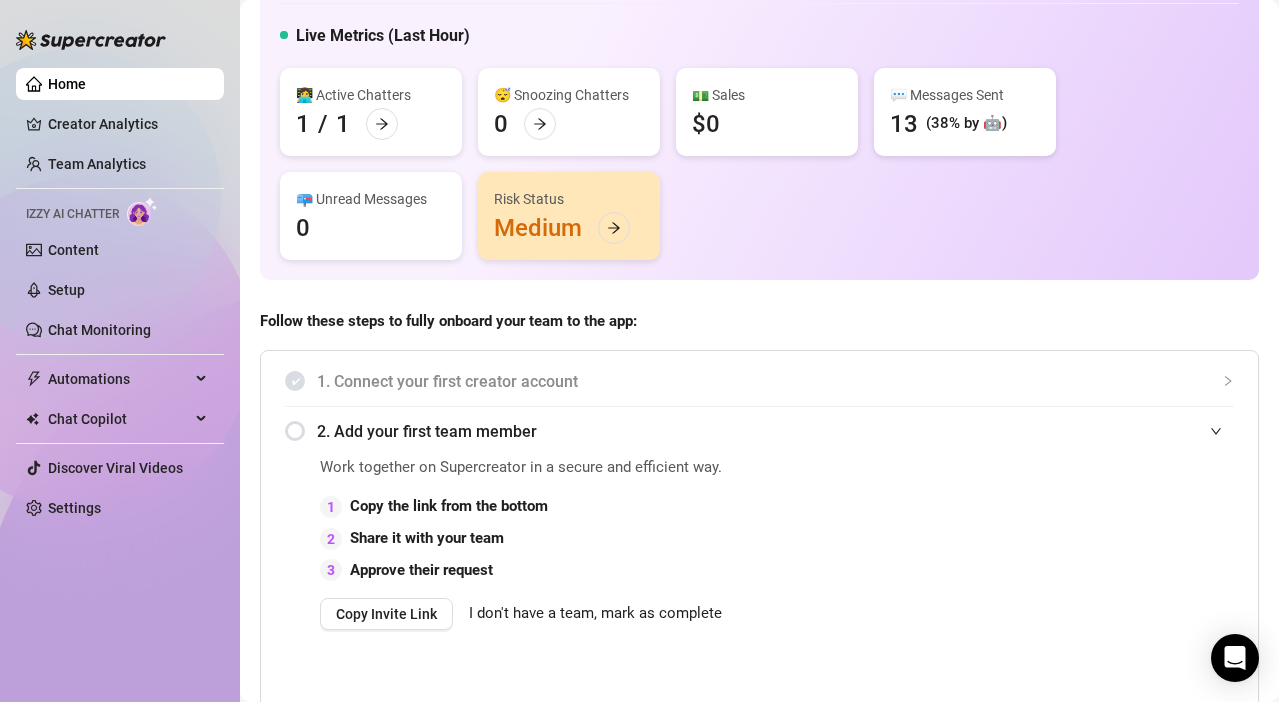 scroll, scrollTop: 200, scrollLeft: 0, axis: vertical 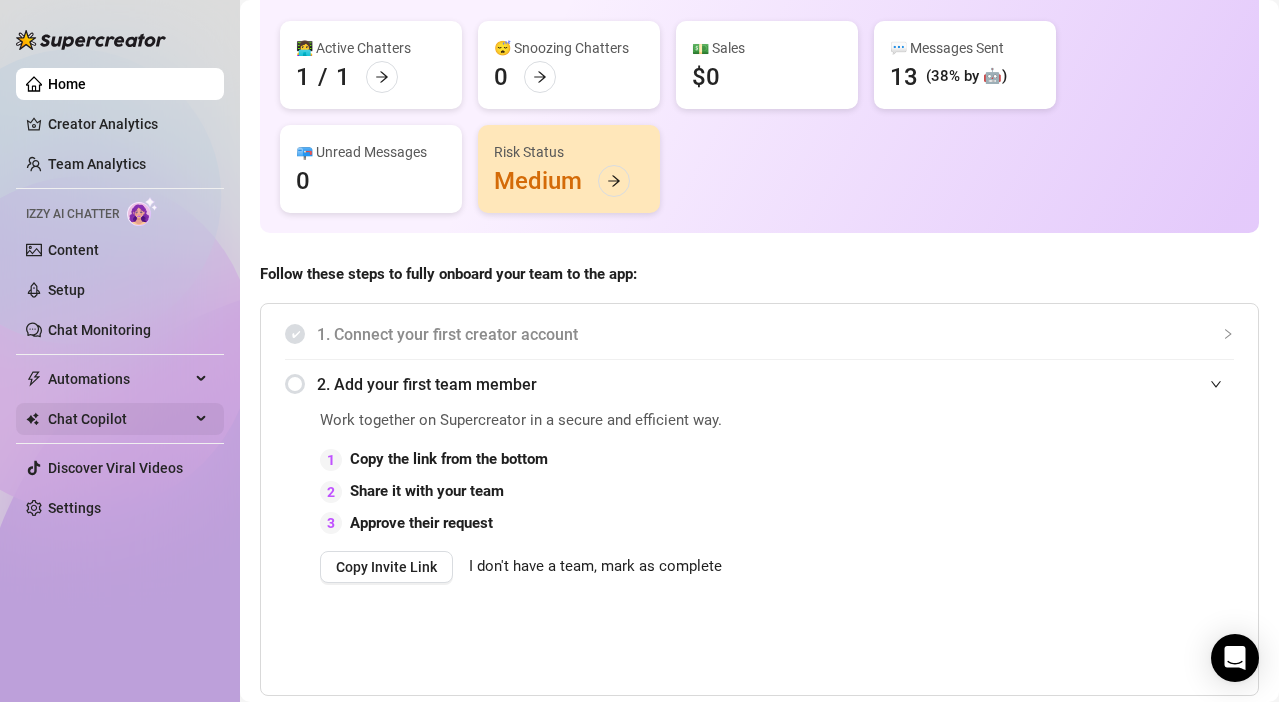 click on "Chat Copilot" at bounding box center (119, 419) 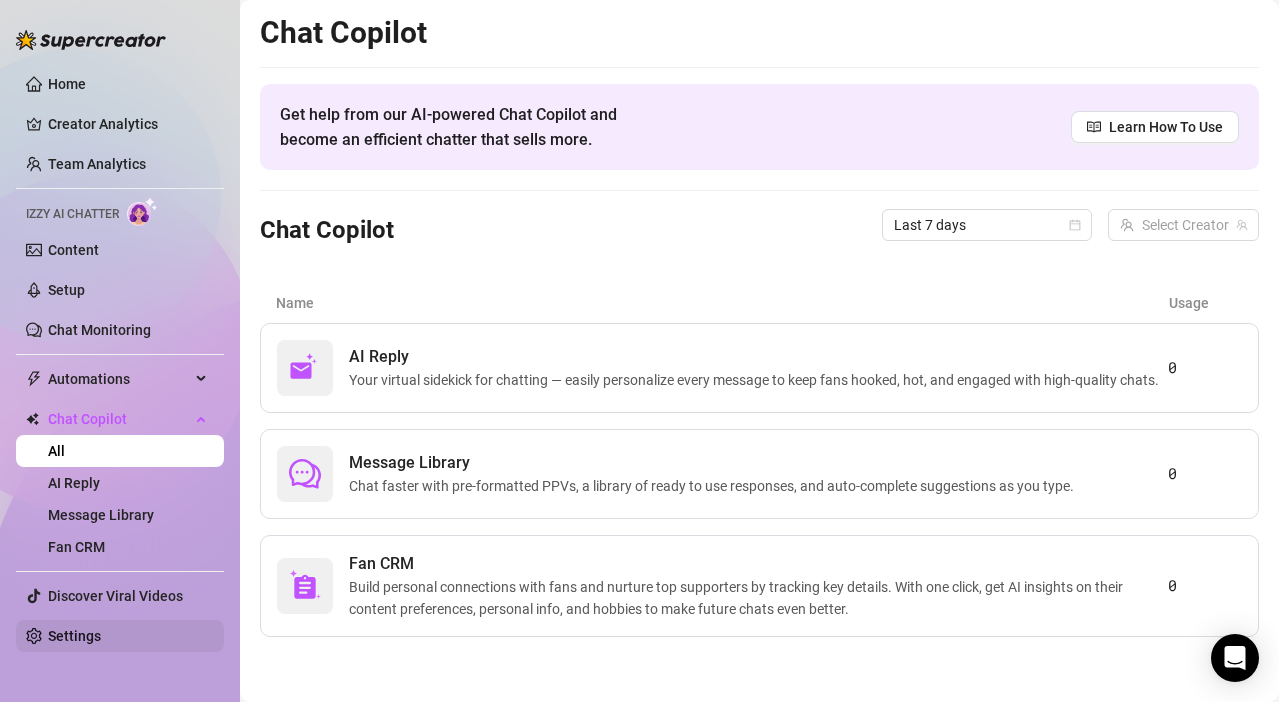 scroll, scrollTop: 7, scrollLeft: 0, axis: vertical 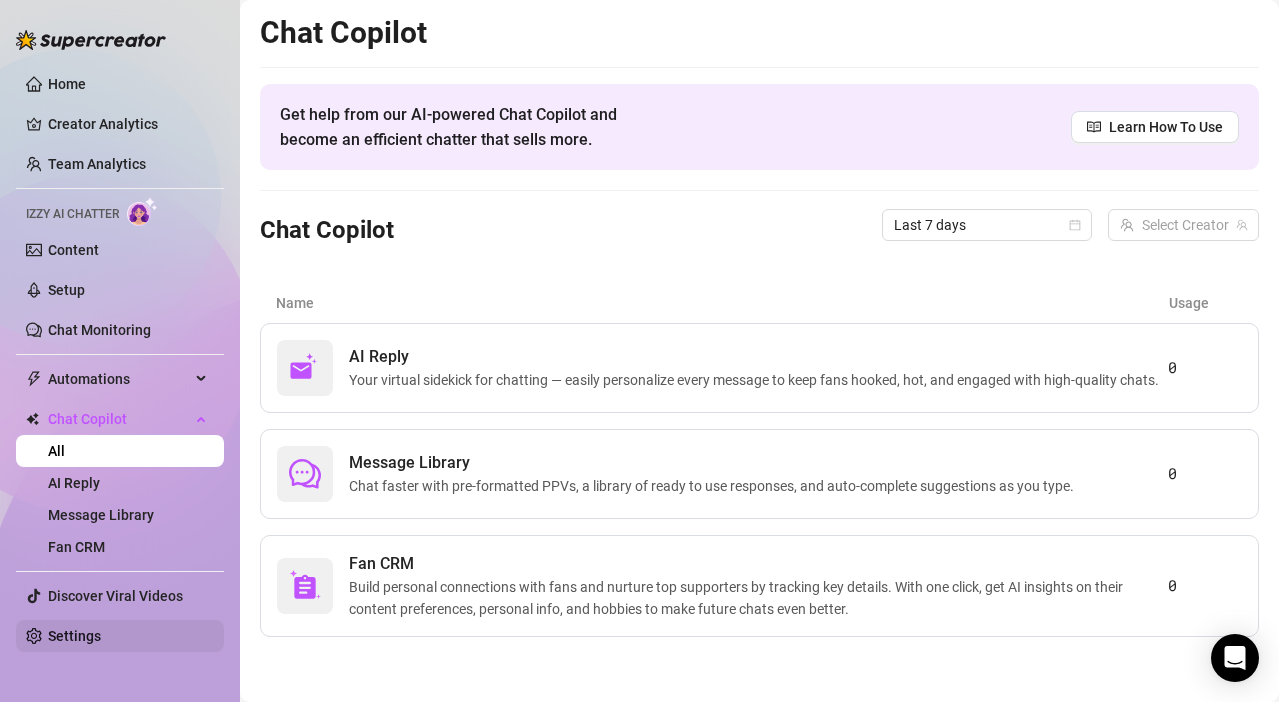 click on "Settings" at bounding box center [74, 636] 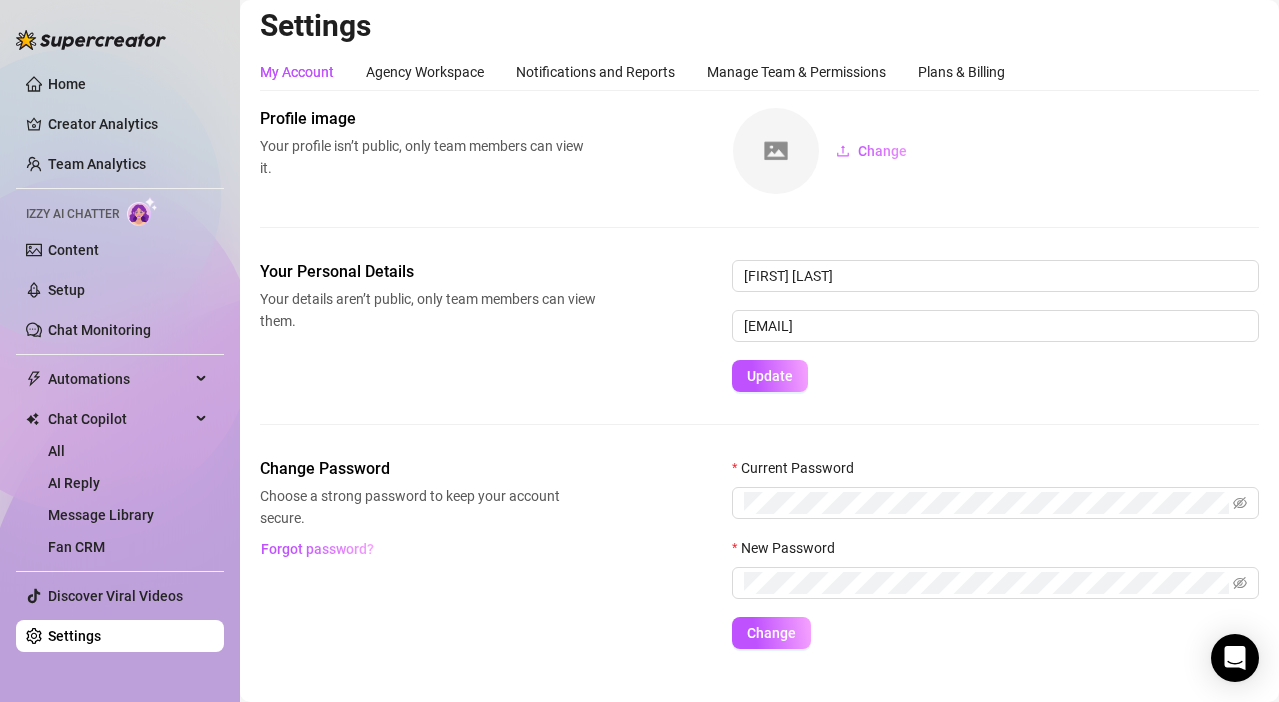 scroll, scrollTop: 40, scrollLeft: 0, axis: vertical 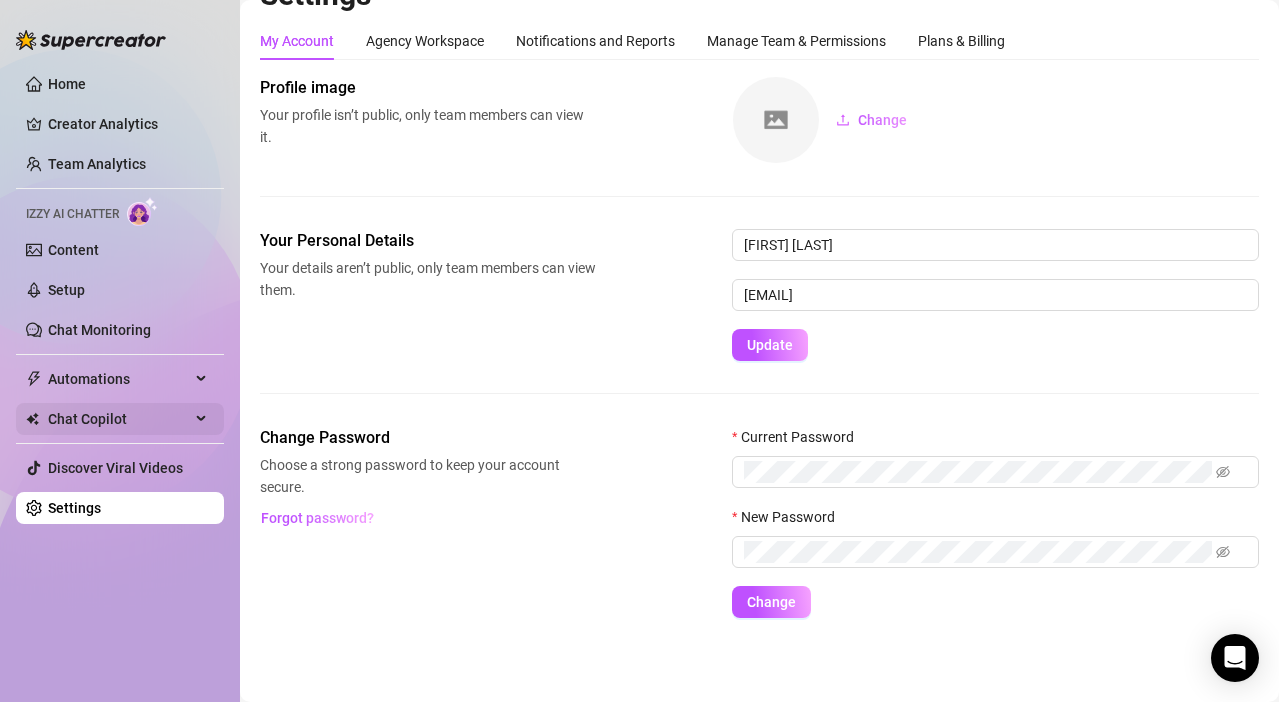 click on "Chat Copilot" at bounding box center (119, 419) 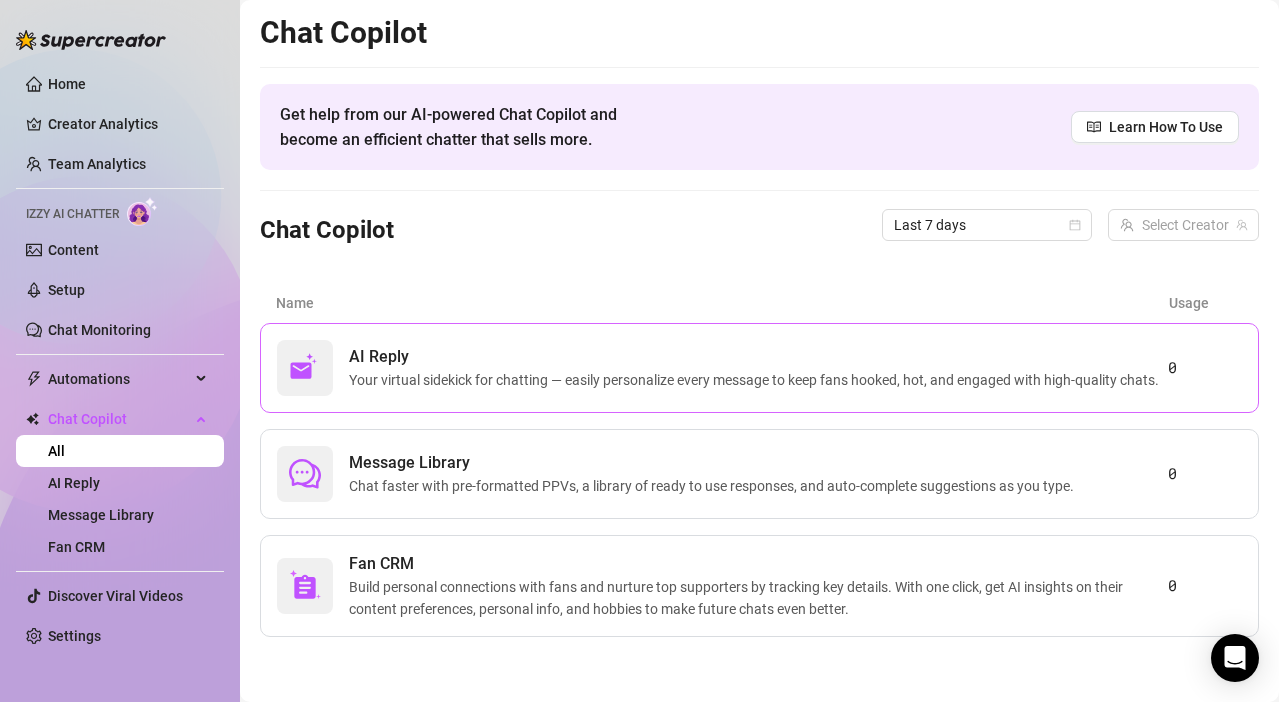 scroll, scrollTop: 7, scrollLeft: 0, axis: vertical 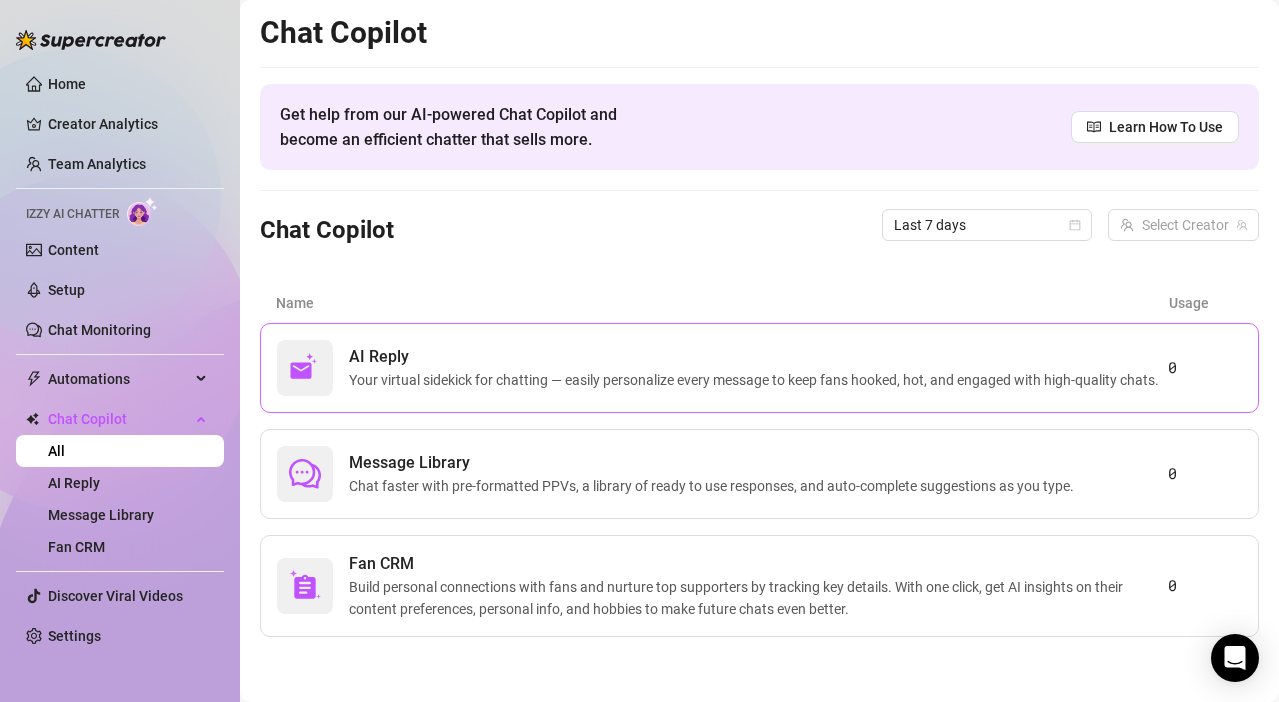 click on "Your virtual sidekick for chatting — easily personalize every message to keep fans hooked, hot, and engaged with high-quality chats." at bounding box center [758, 380] 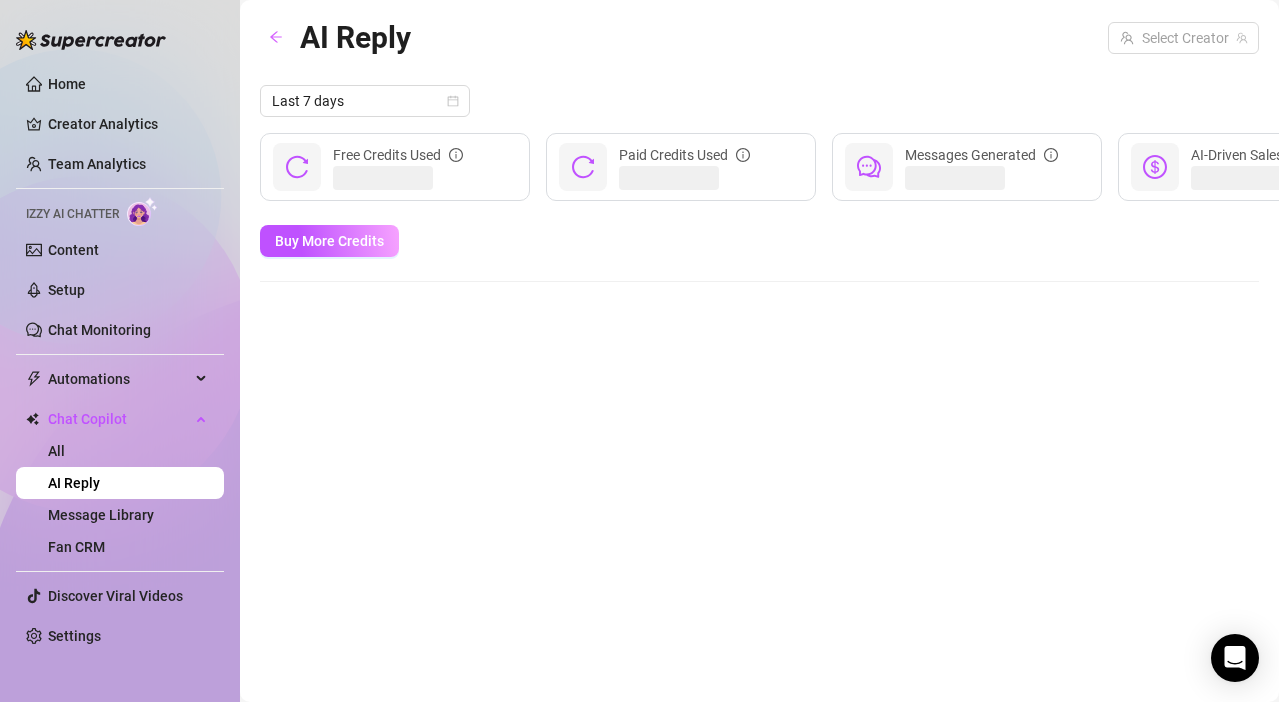 scroll, scrollTop: 0, scrollLeft: 0, axis: both 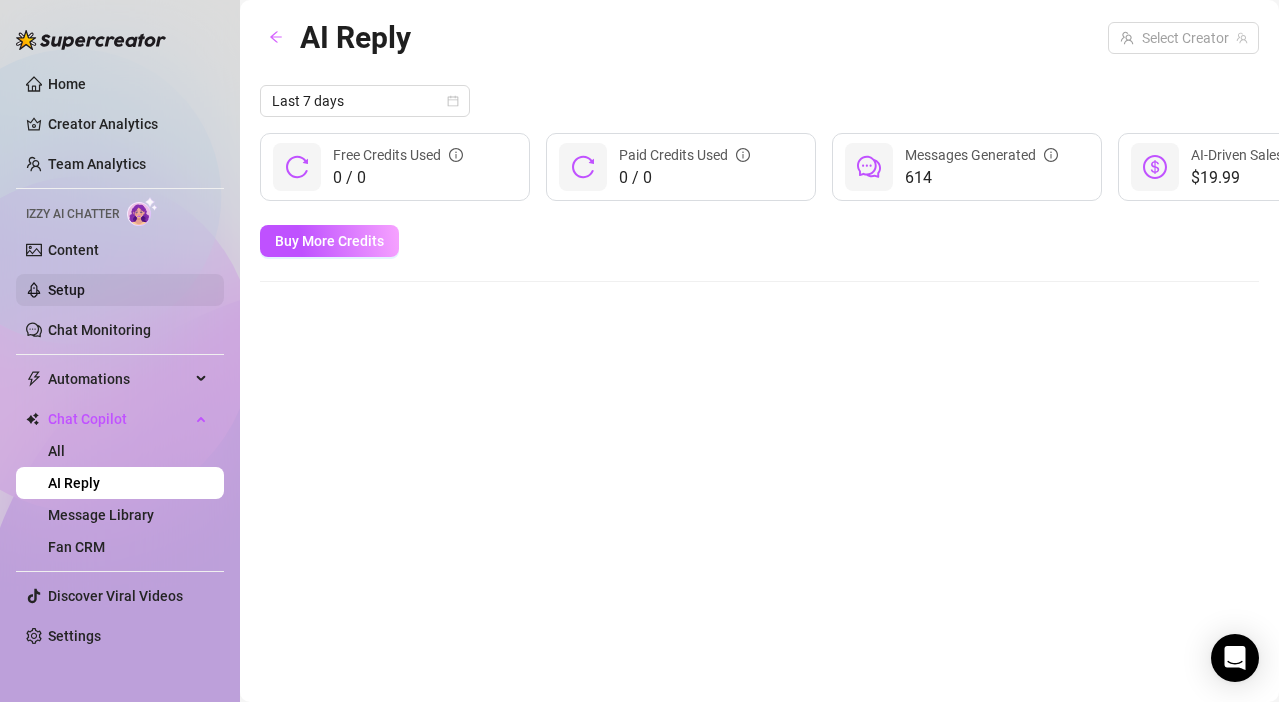 click on "Setup" at bounding box center (66, 290) 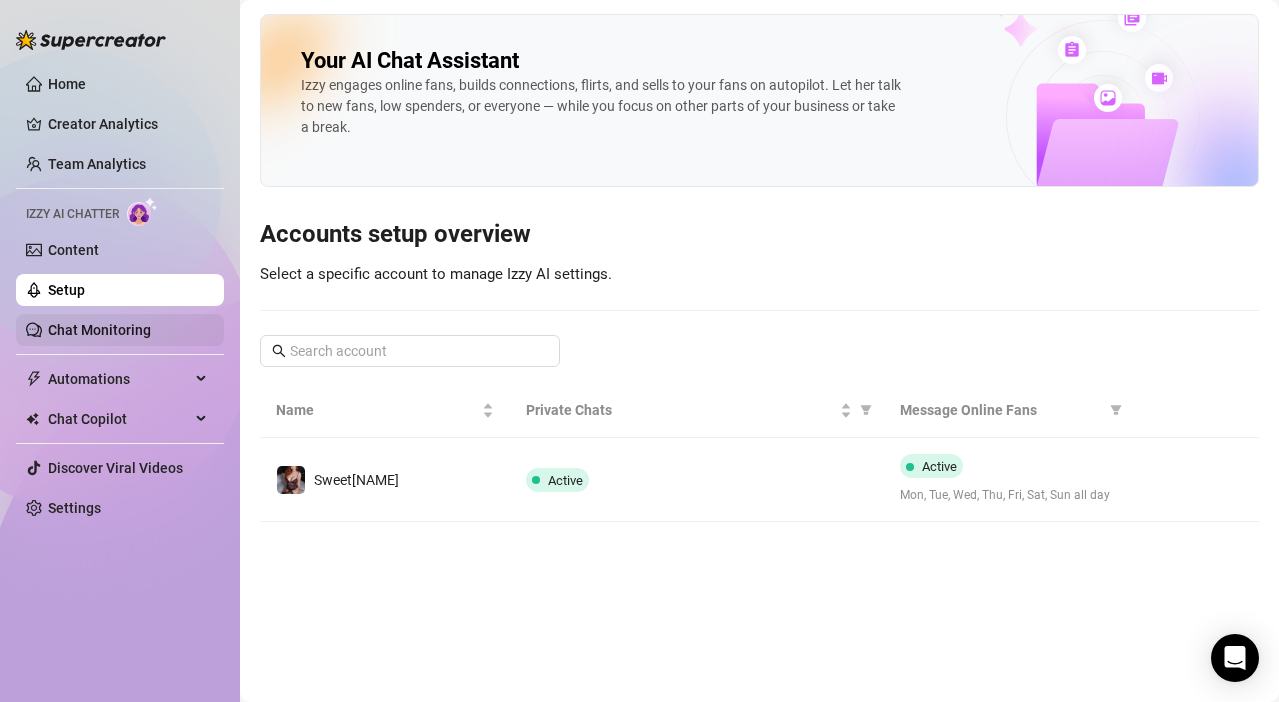 click on "Chat Monitoring" at bounding box center (99, 330) 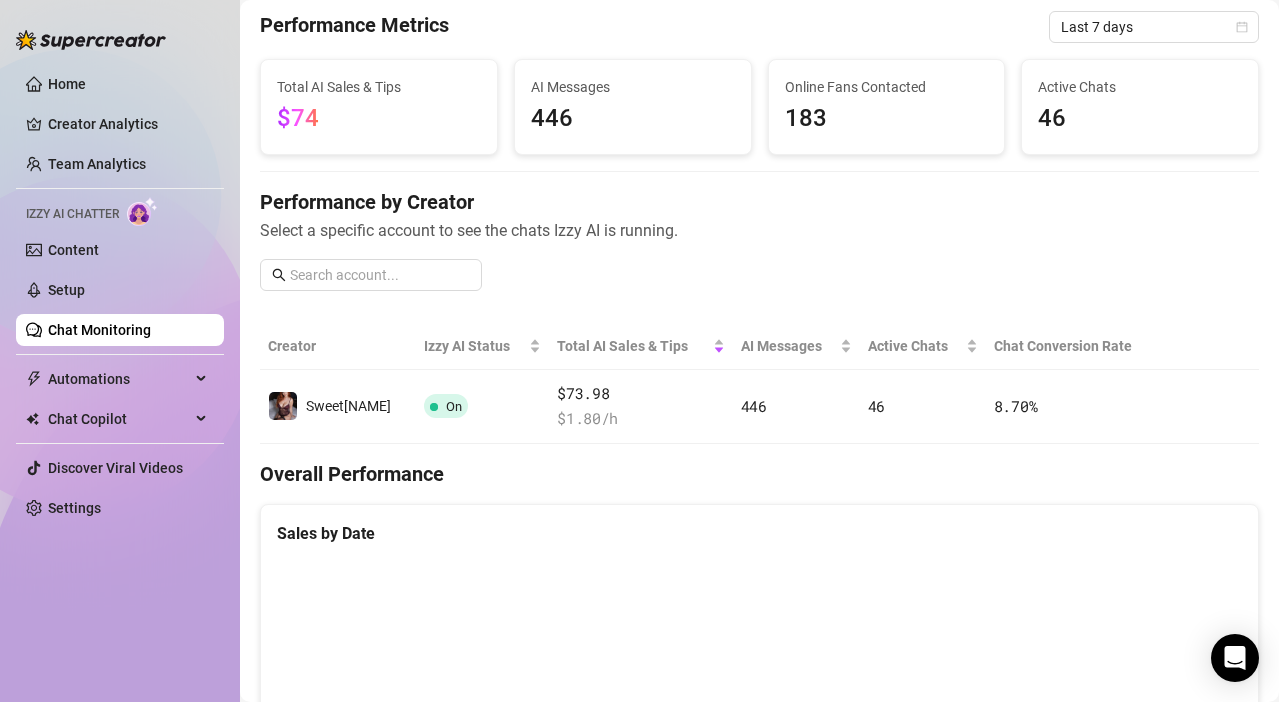 scroll, scrollTop: 0, scrollLeft: 0, axis: both 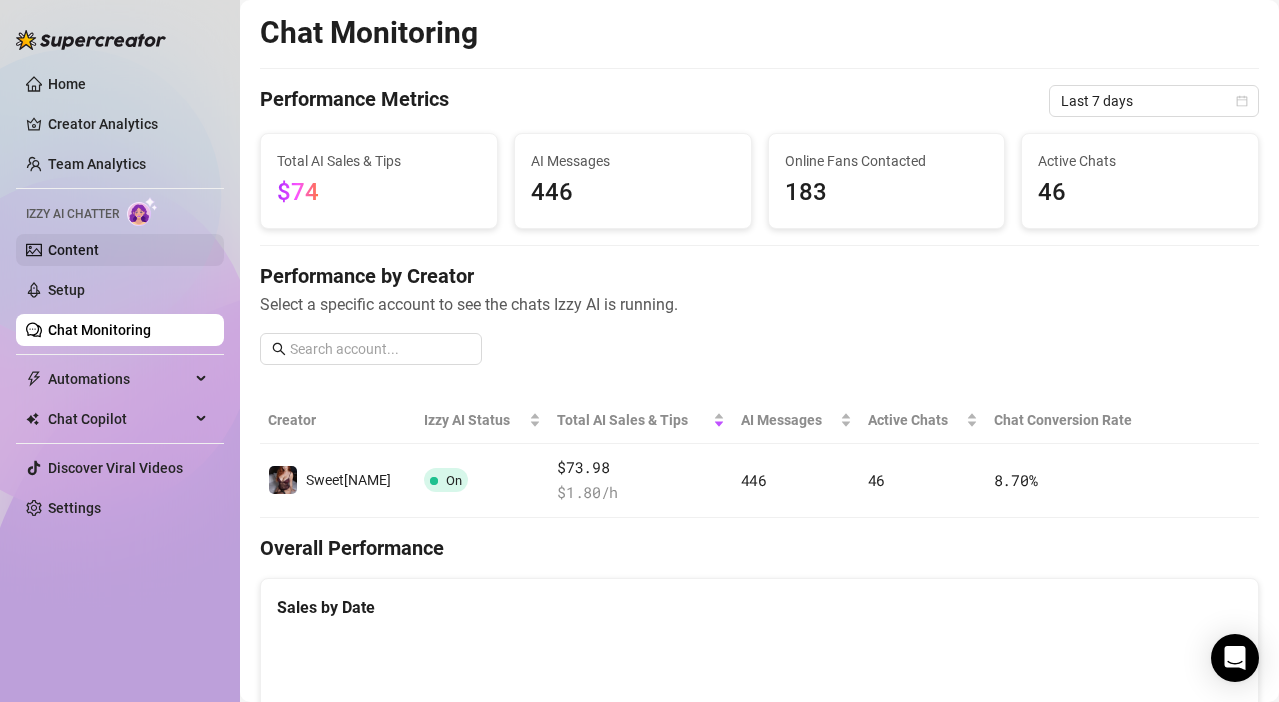click on "Content" at bounding box center [73, 250] 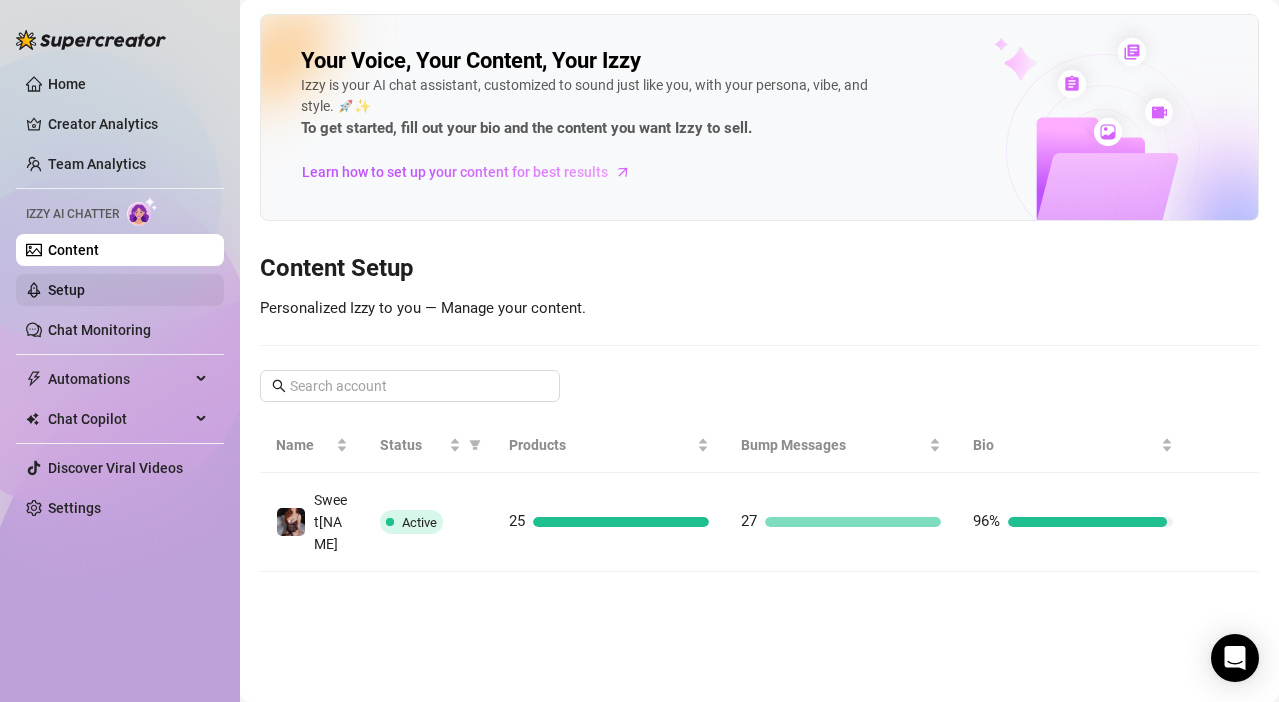 click on "Setup" at bounding box center [66, 290] 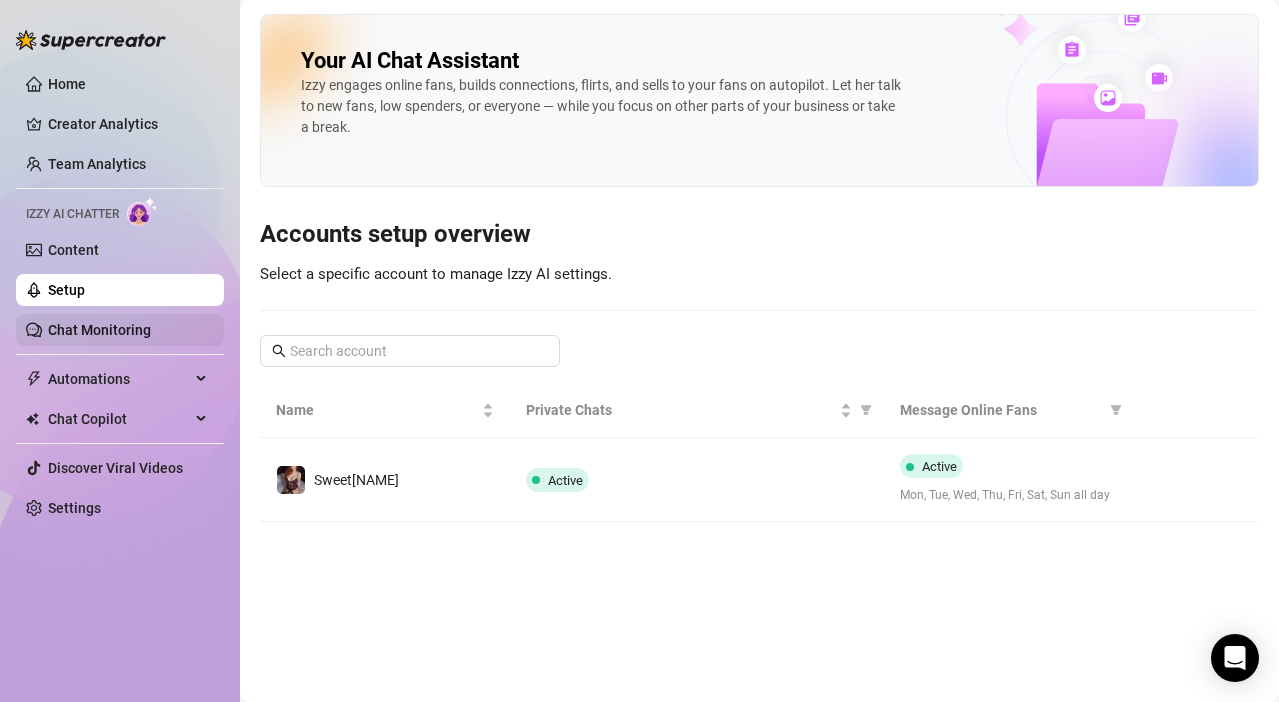 click on "Chat Monitoring" at bounding box center (99, 330) 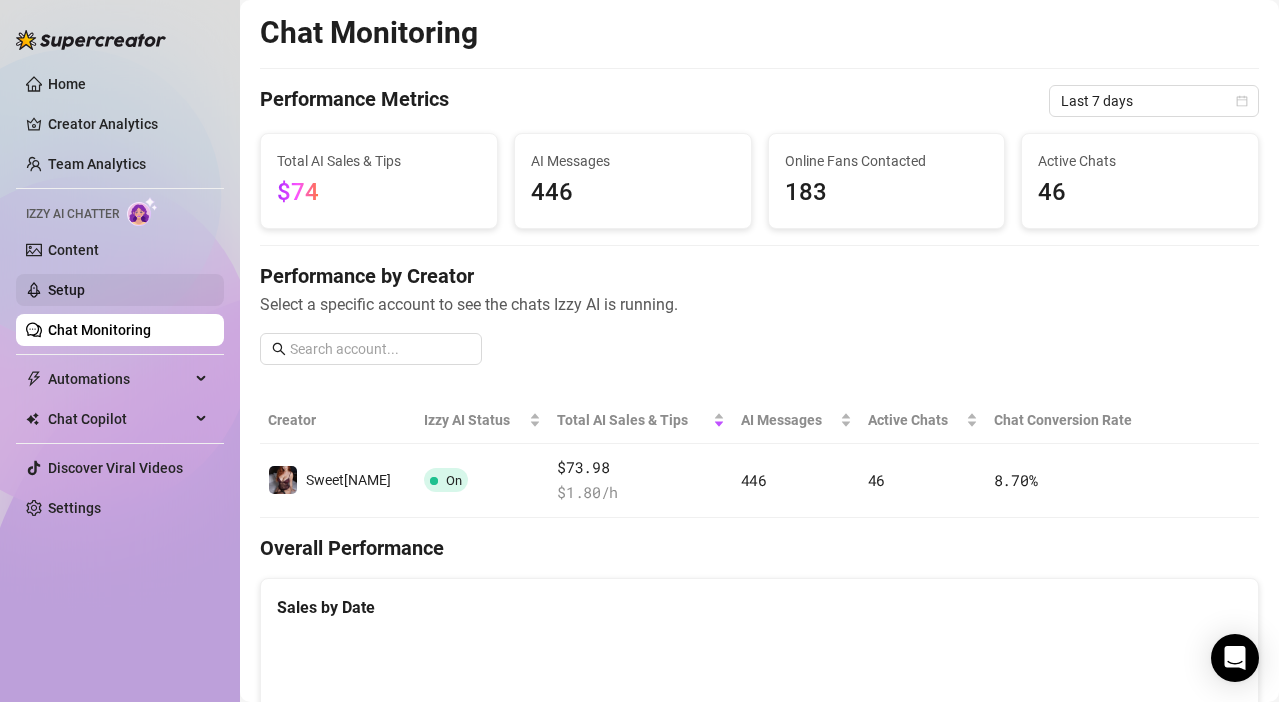 drag, startPoint x: 37, startPoint y: 256, endPoint x: 41, endPoint y: 292, distance: 36.221542 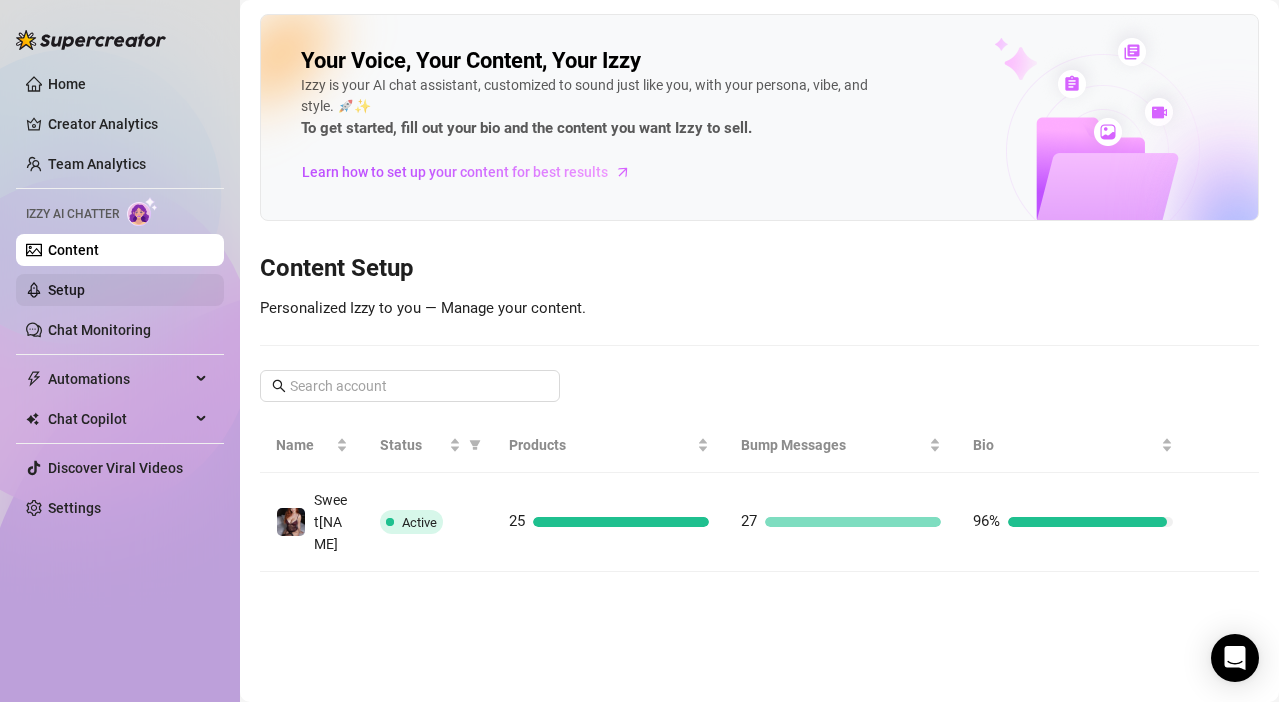 click on "Setup" at bounding box center [66, 290] 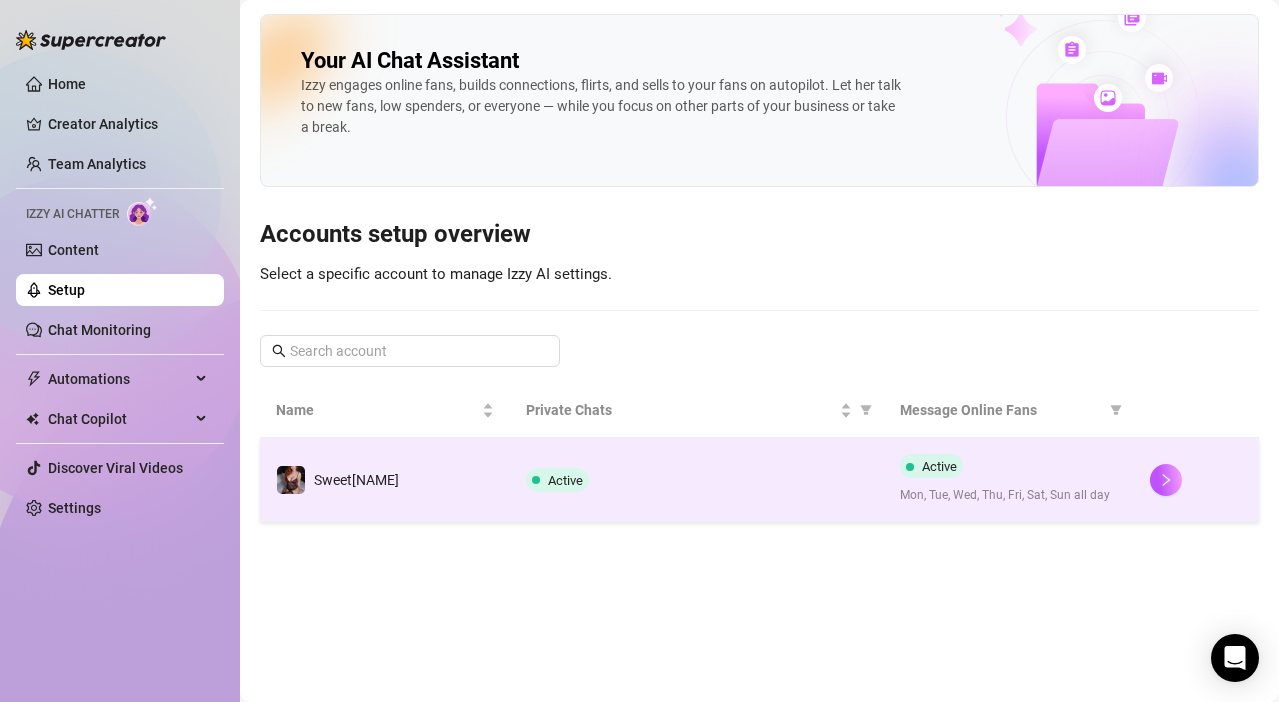 click on "Active" at bounding box center [565, 480] 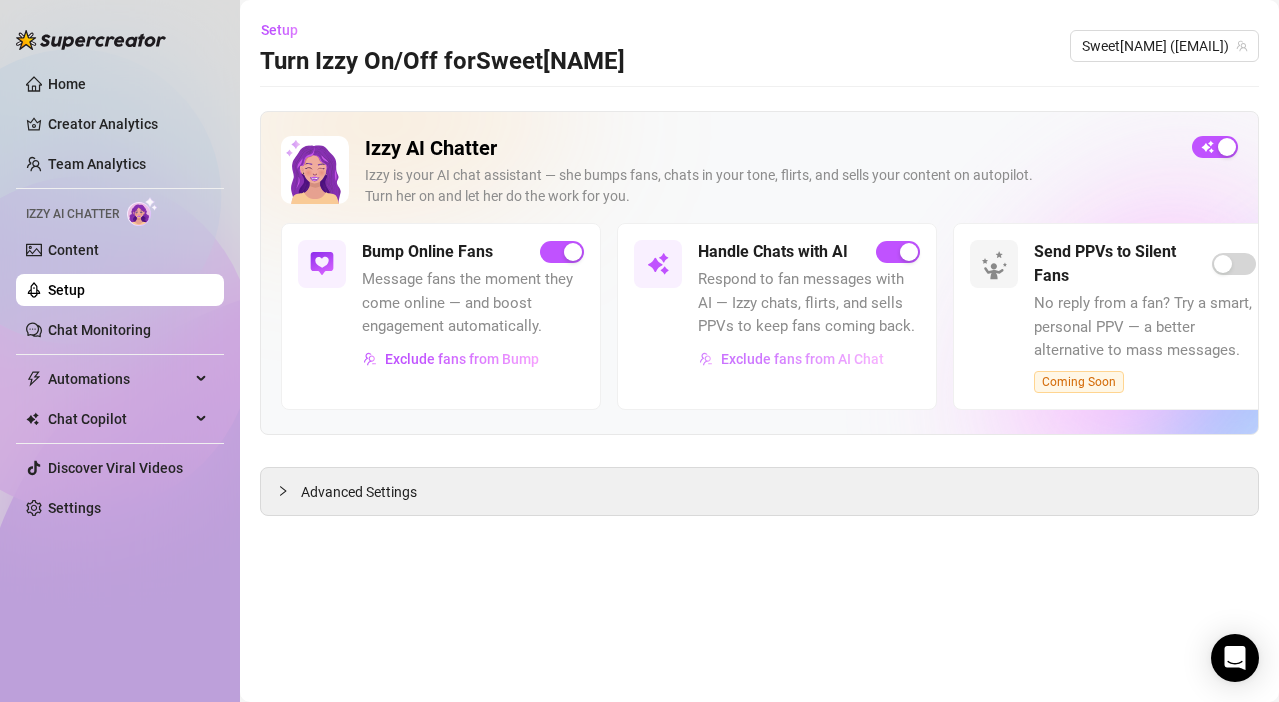 click on "Exclude fans from AI Chat" at bounding box center (802, 359) 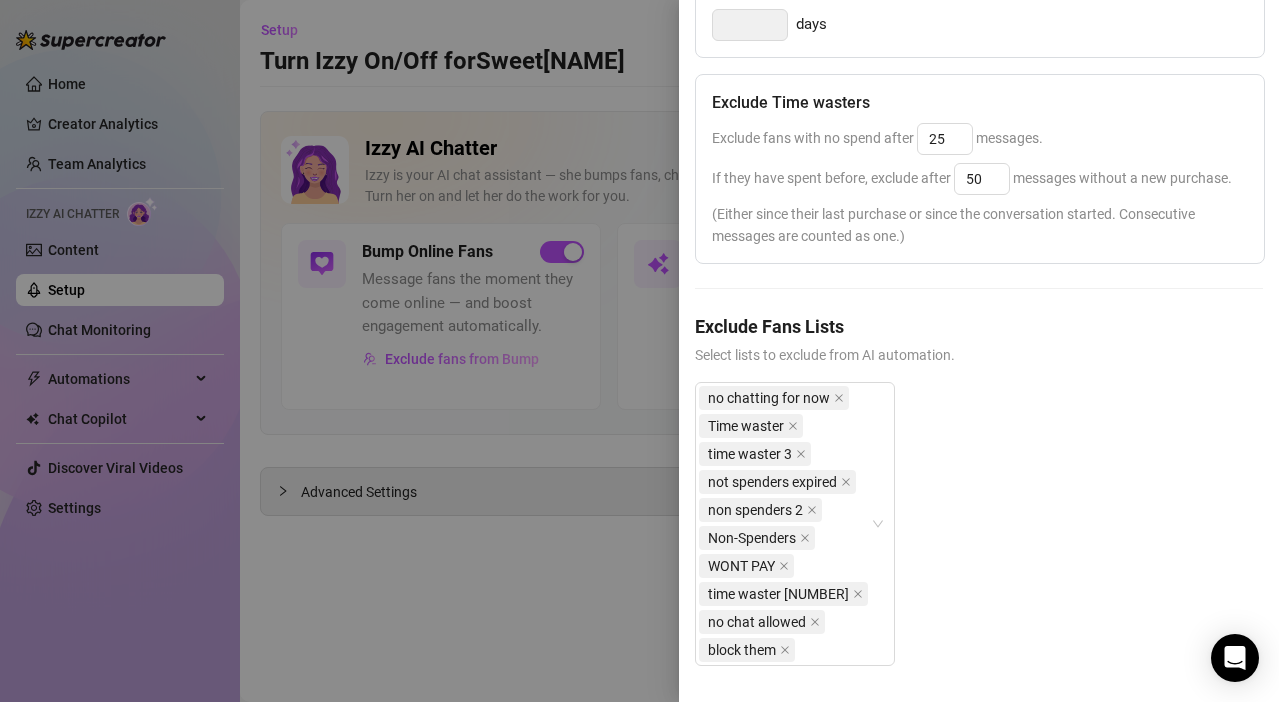 scroll, scrollTop: 618, scrollLeft: 0, axis: vertical 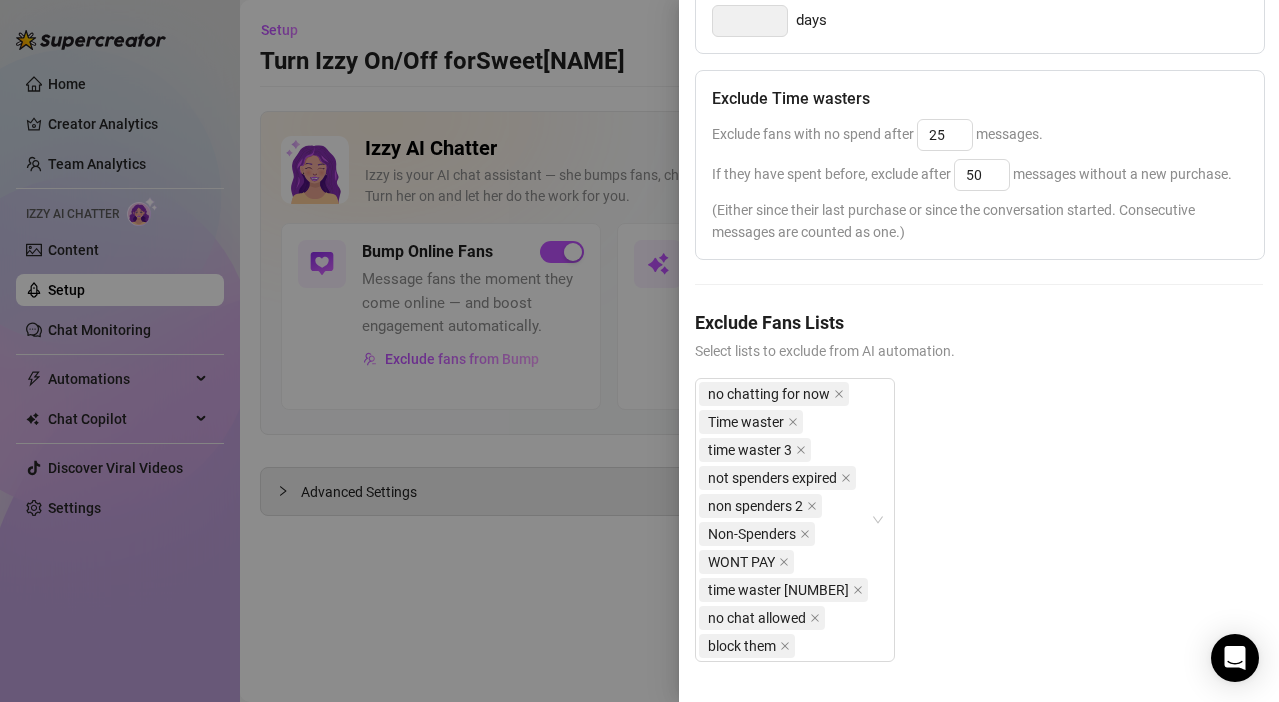 click at bounding box center [639, 351] 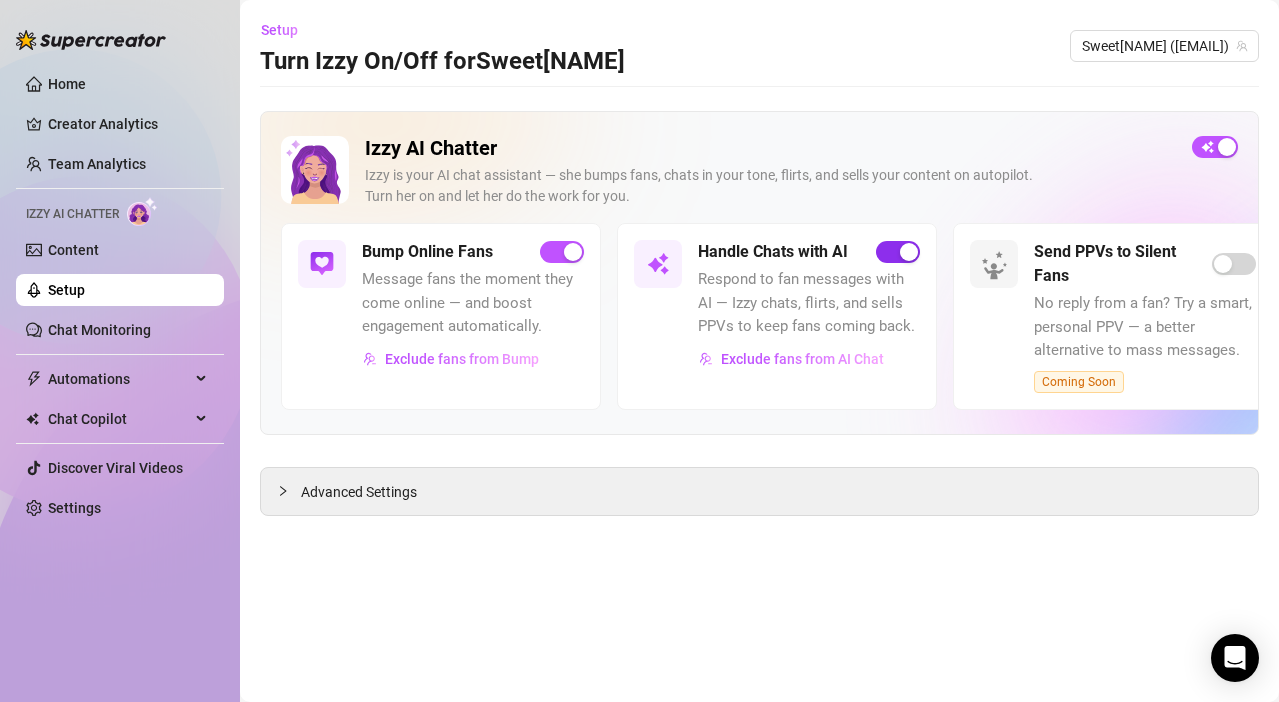 click at bounding box center (898, 252) 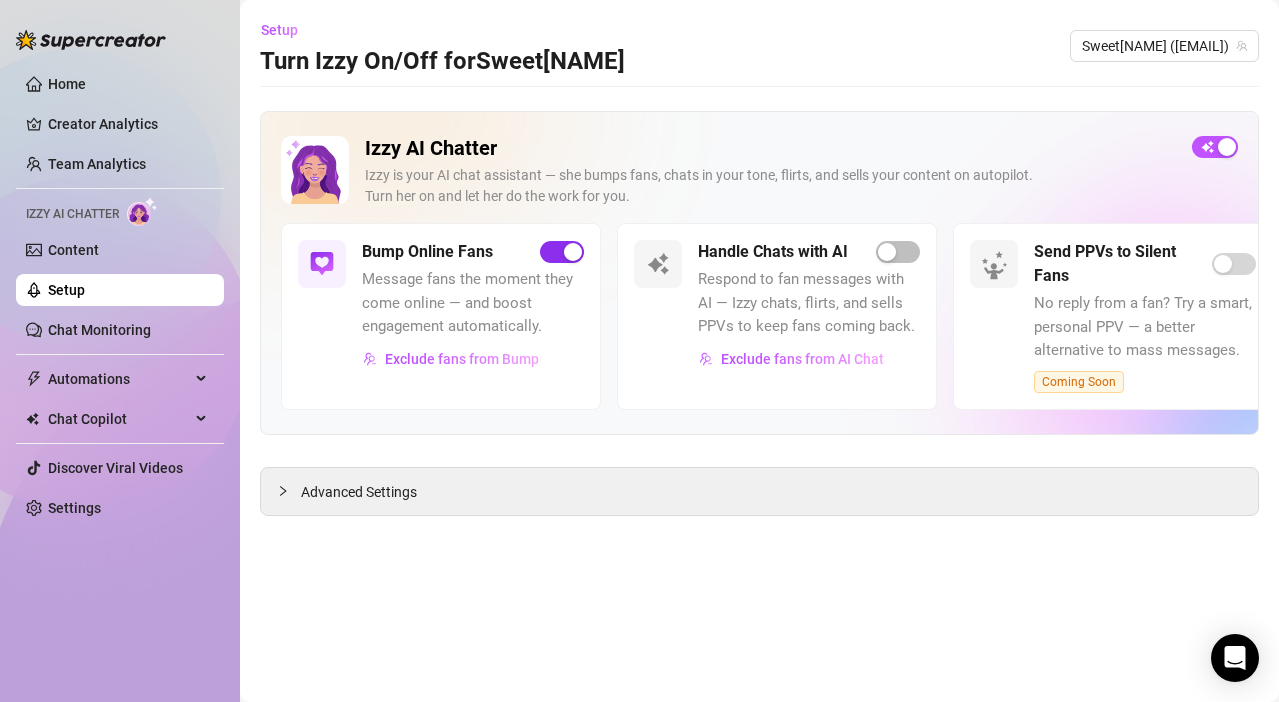 click at bounding box center [562, 252] 